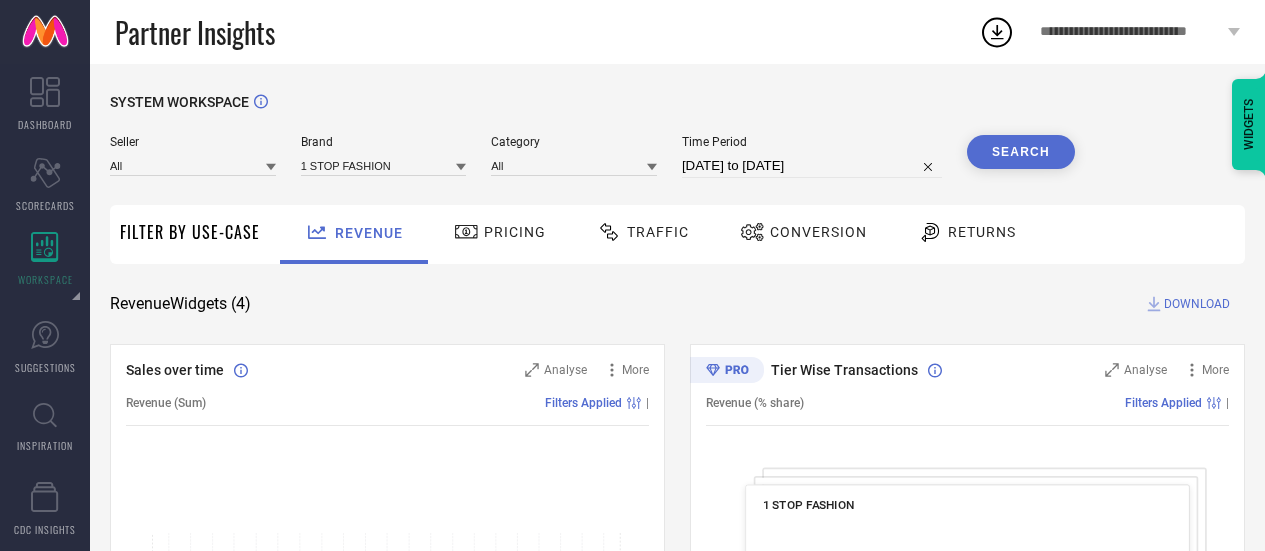 scroll, scrollTop: 0, scrollLeft: 0, axis: both 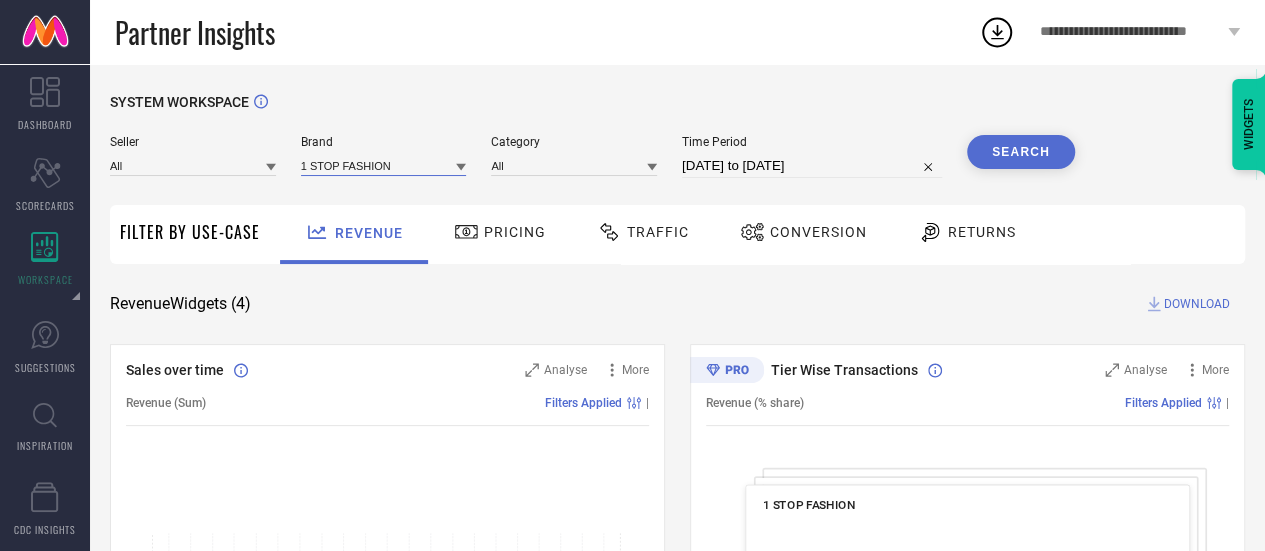 click at bounding box center (384, 165) 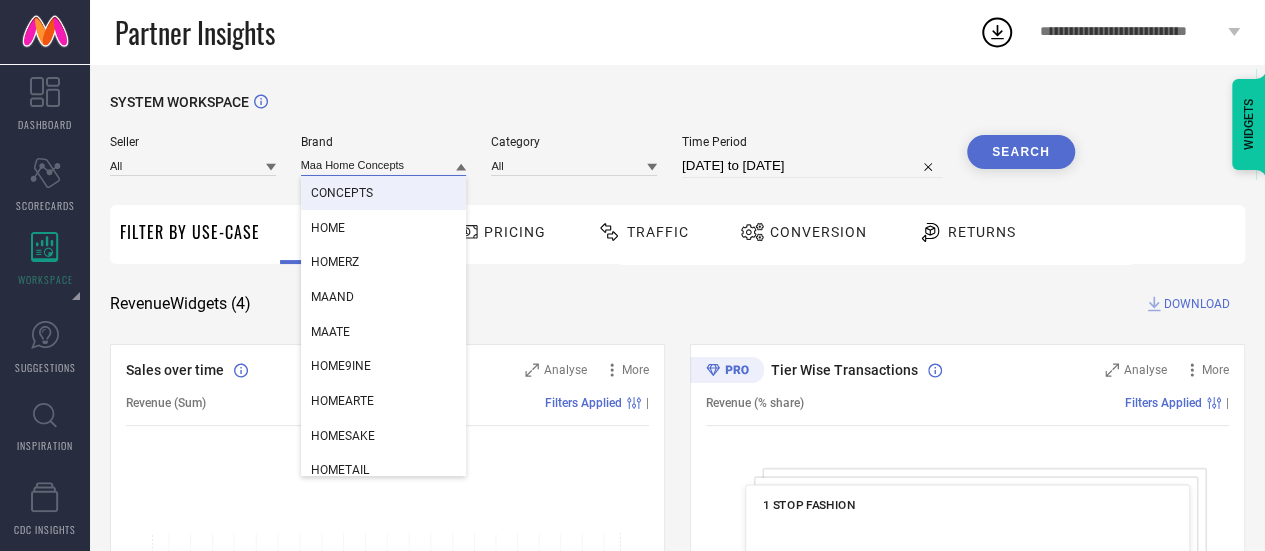 type on "Maa Home Concepts" 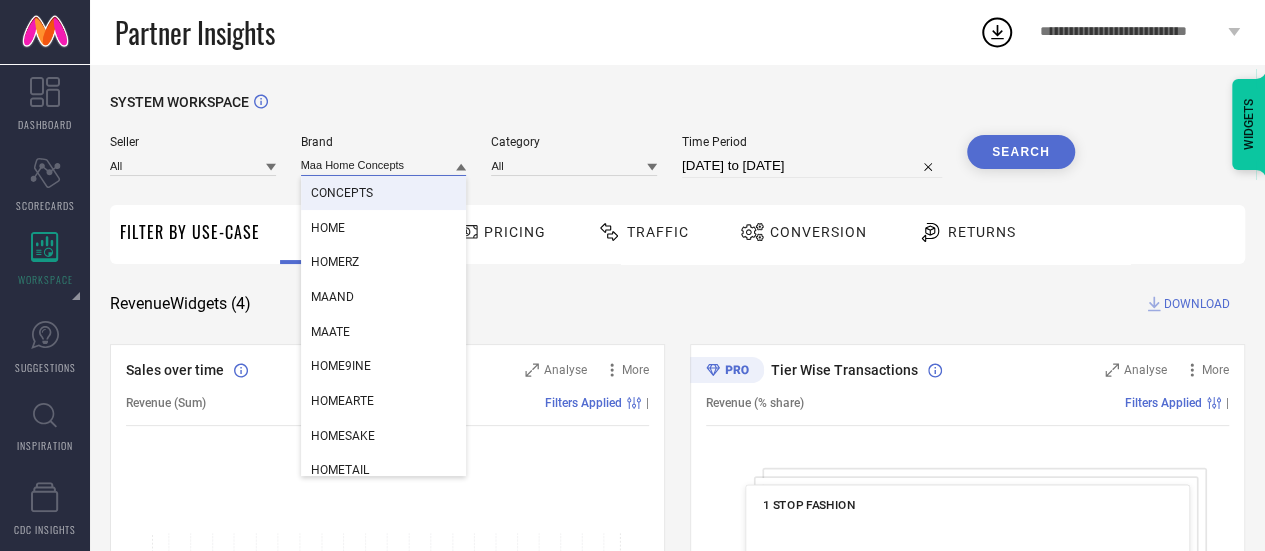 click on "Maa Home Concepts" at bounding box center [384, 165] 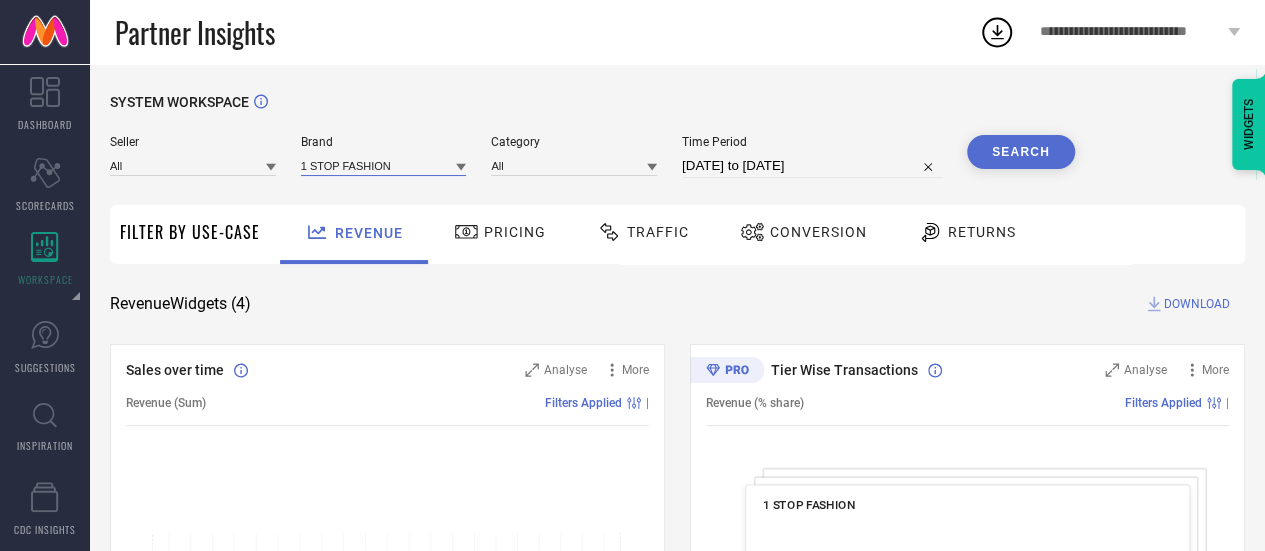 click at bounding box center [384, 165] 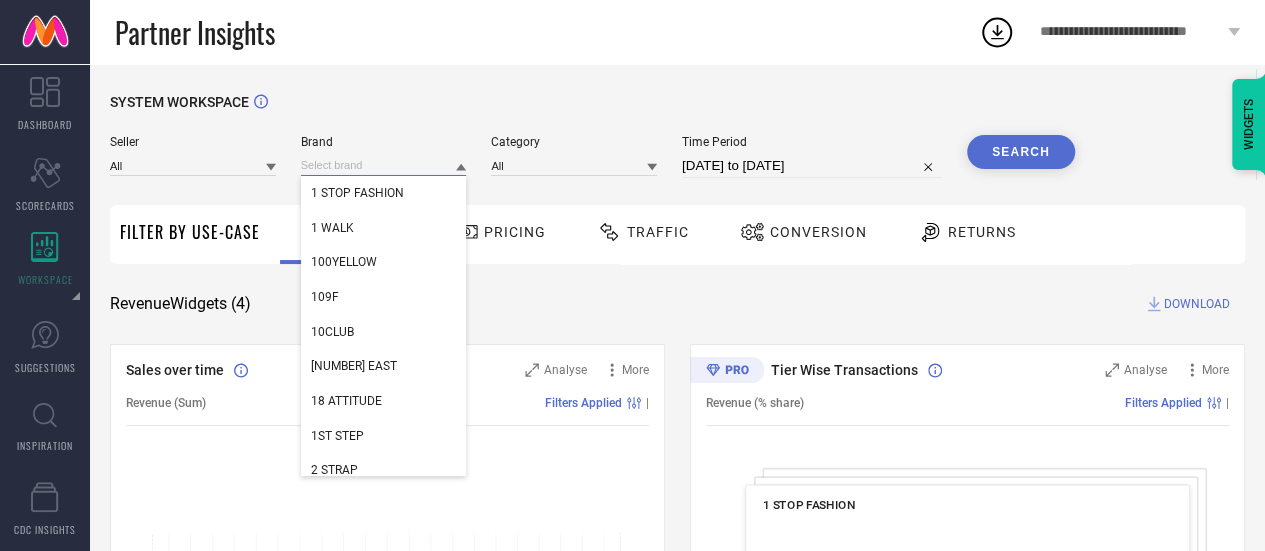 paste on "Funahme" 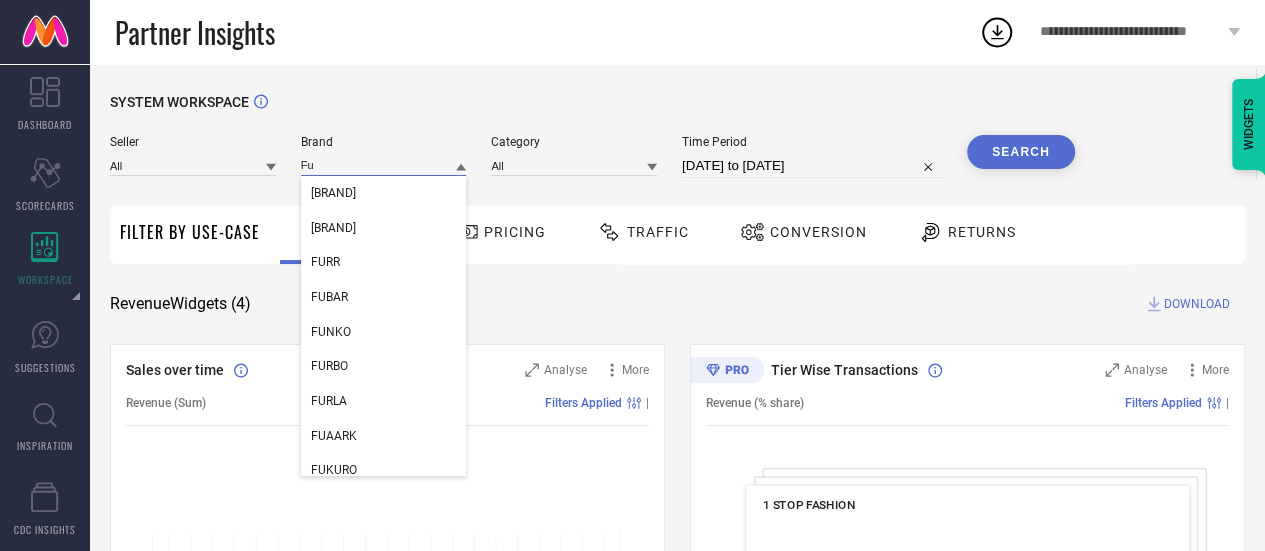 type on "F" 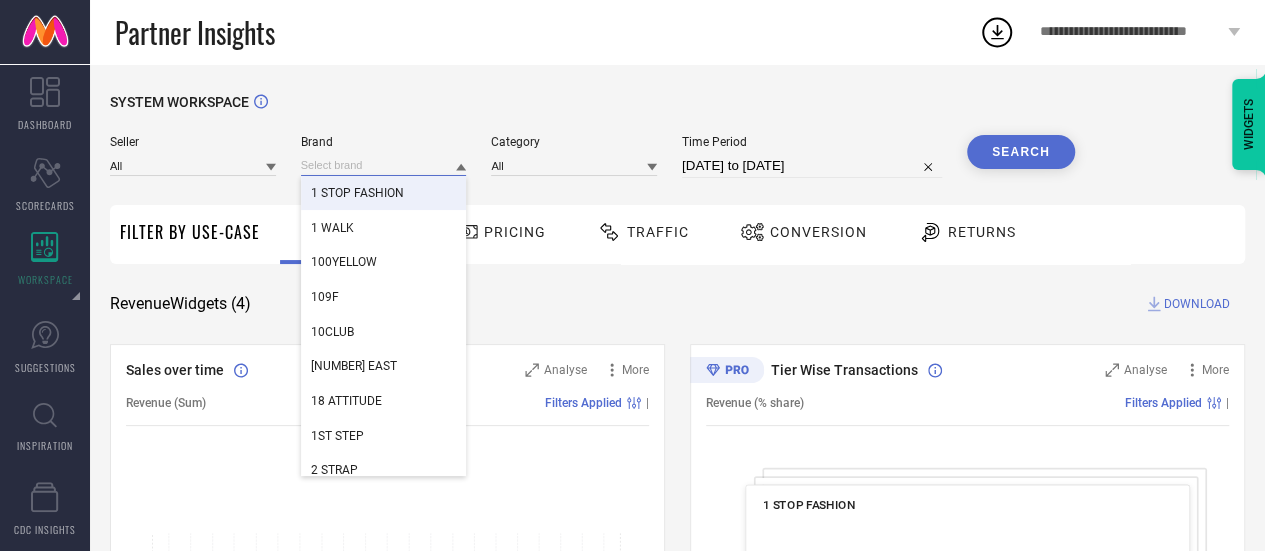 paste on "[BRAND]" 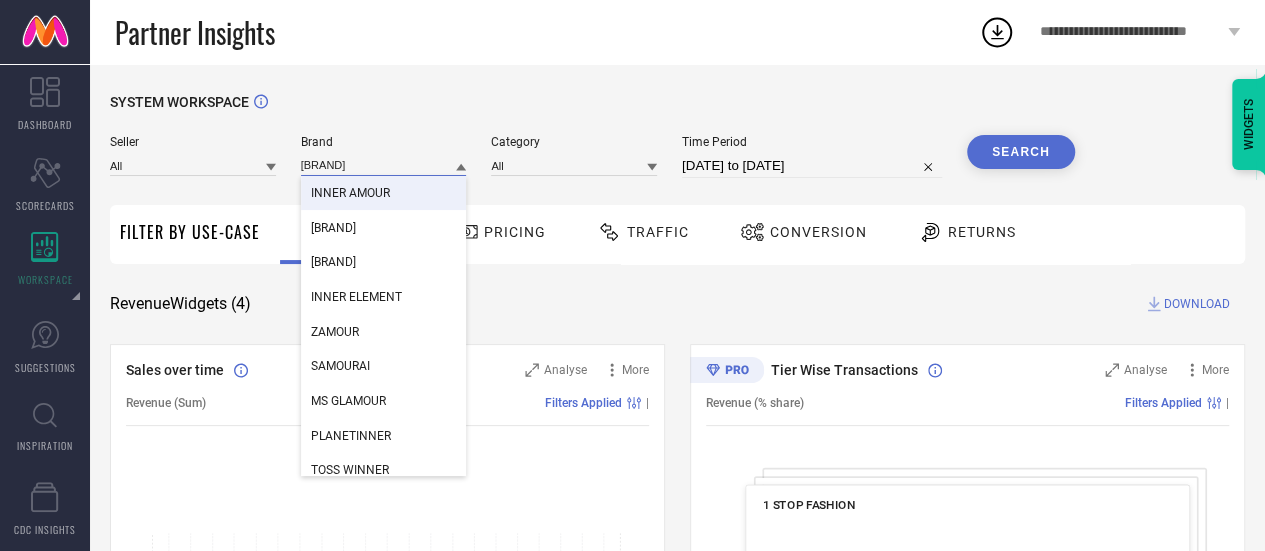 type on "[BRAND]" 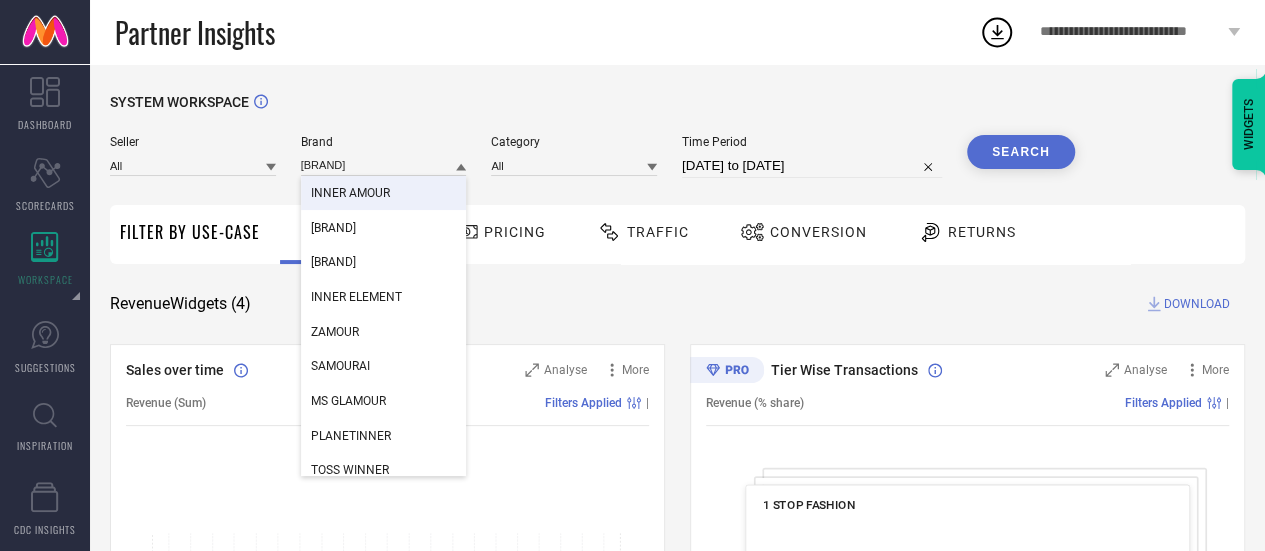 click on "INNER AMOUR" at bounding box center [350, 193] 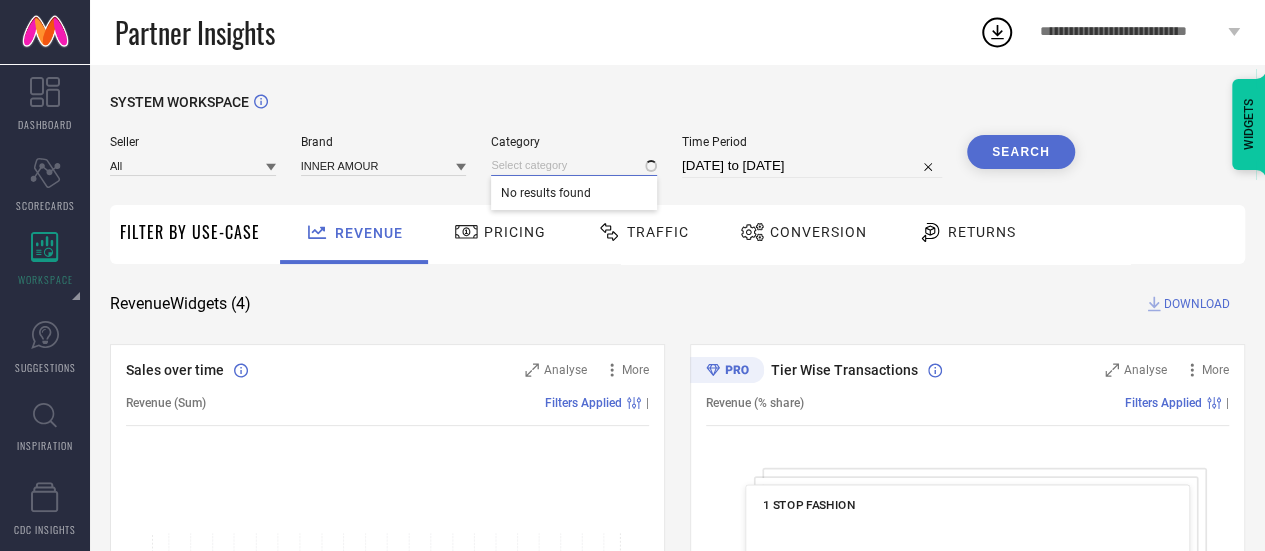 click at bounding box center (574, 165) 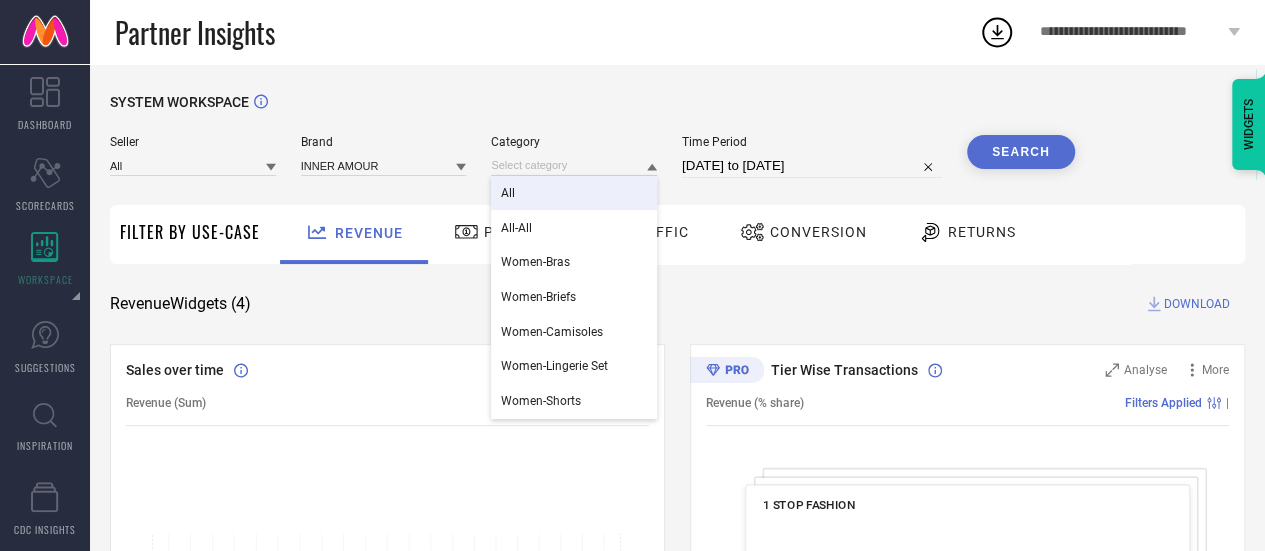 click on "All" at bounding box center (574, 193) 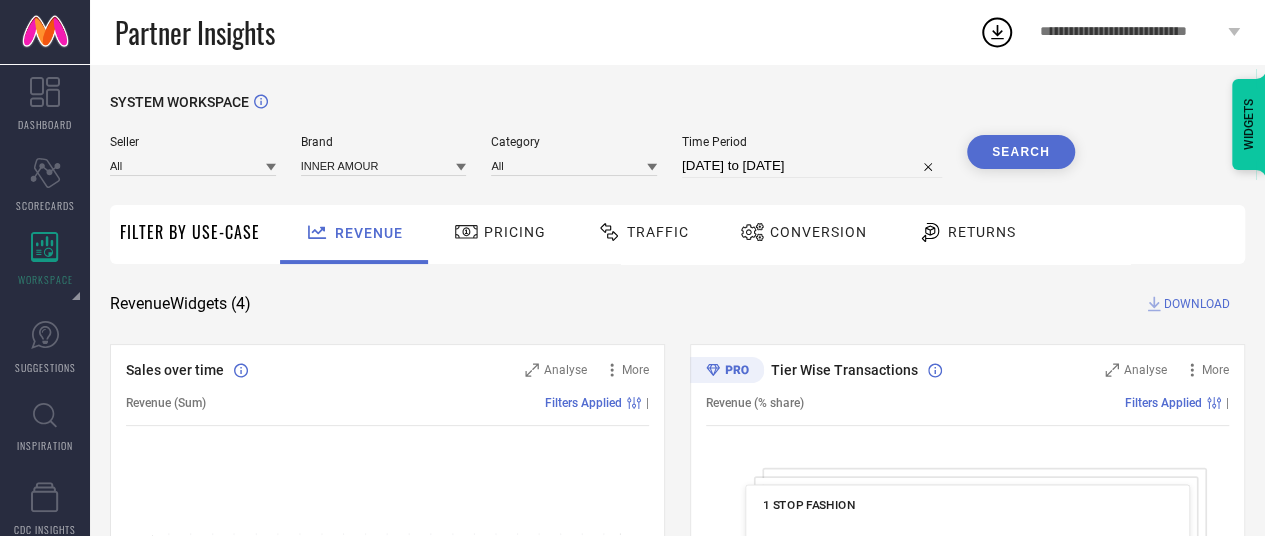 click on "[DATE] to [DATE]" at bounding box center (812, 166) 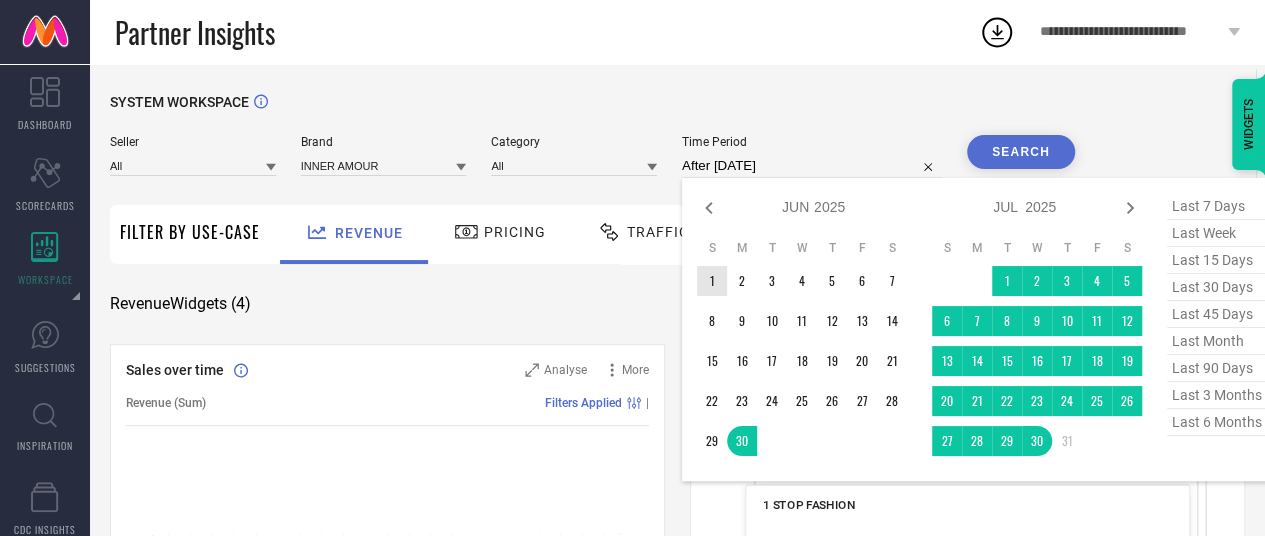 click on "1" at bounding box center [712, 281] 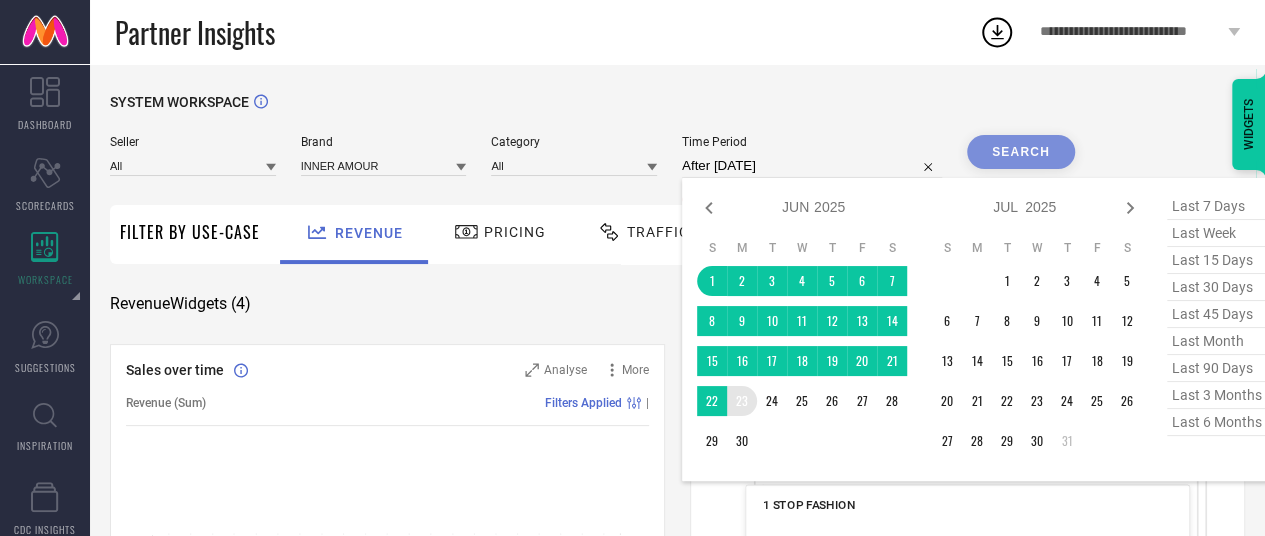 type on "[DATE] to [DATE]" 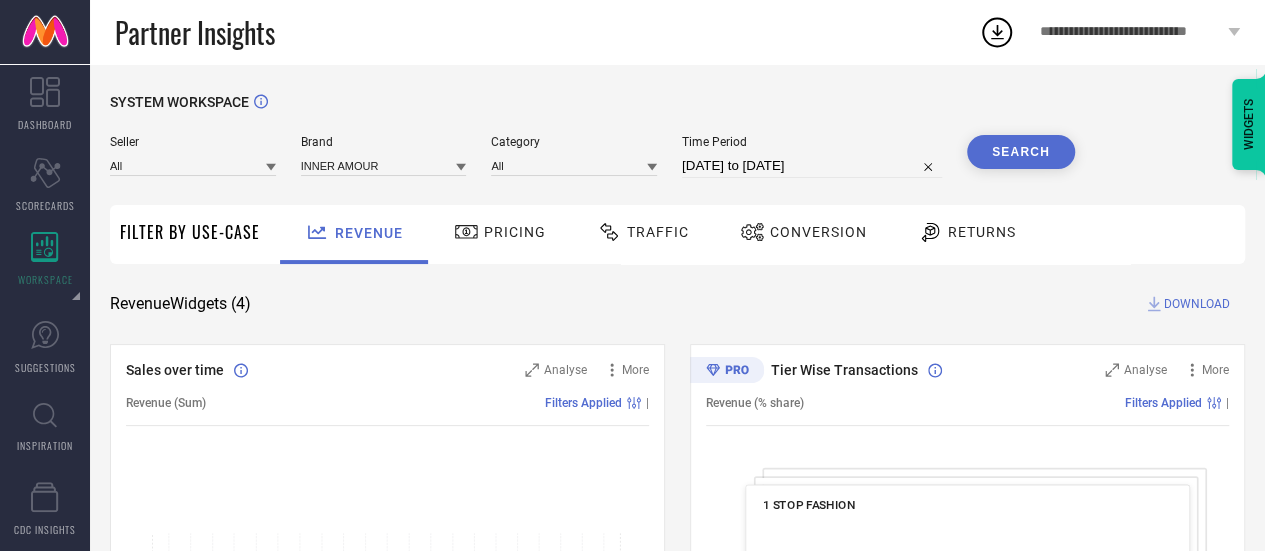 click on "Search" at bounding box center [1021, 152] 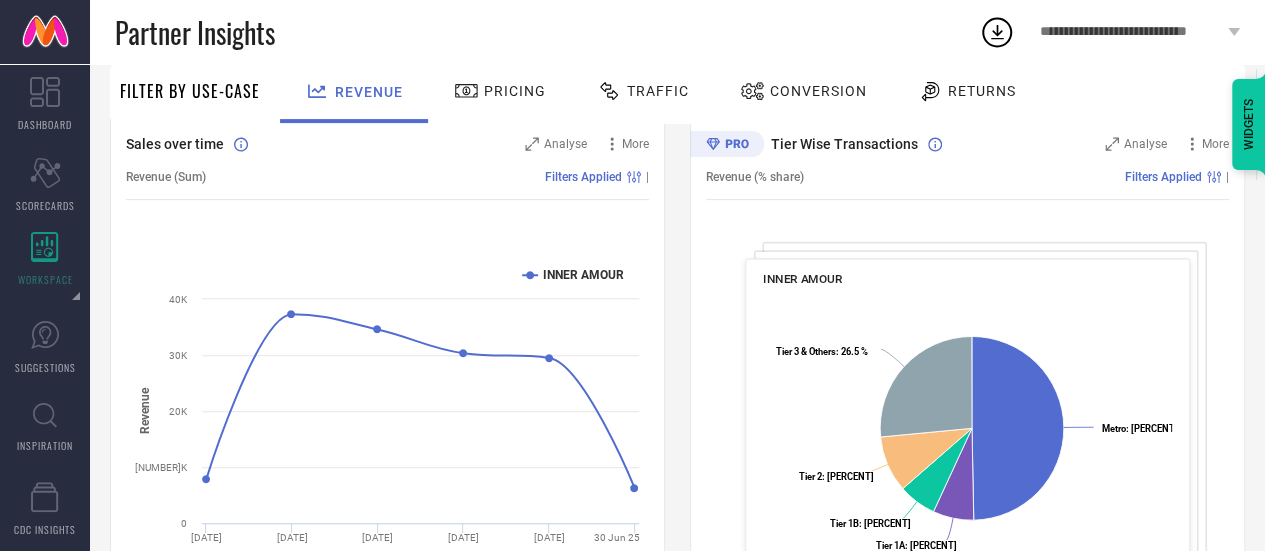 scroll, scrollTop: 0, scrollLeft: 0, axis: both 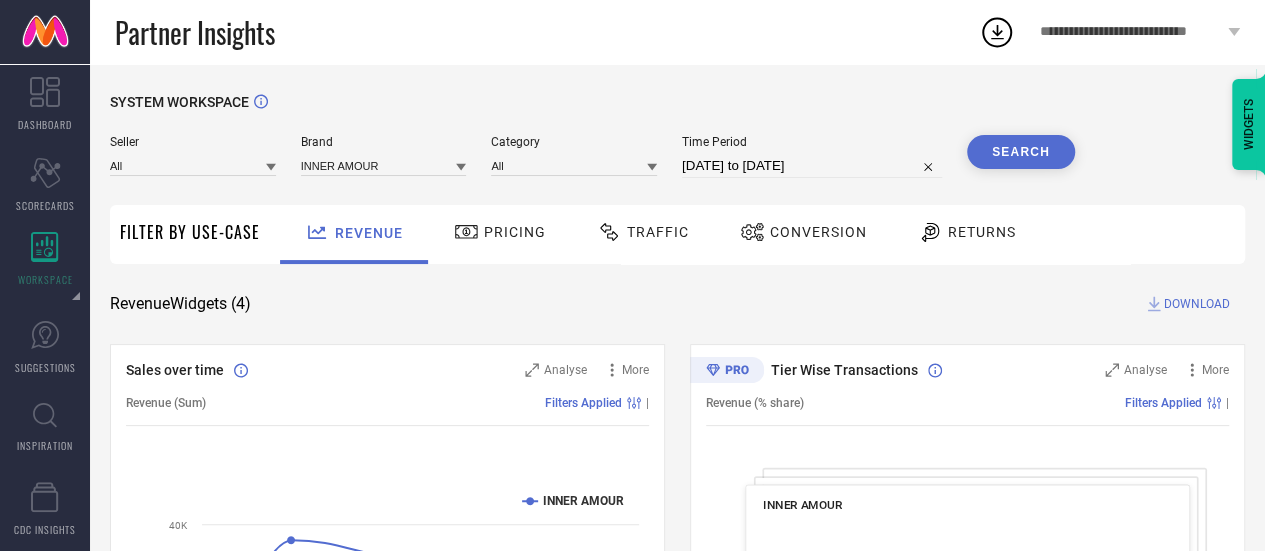 click on "DOWNLOAD" at bounding box center (1197, 304) 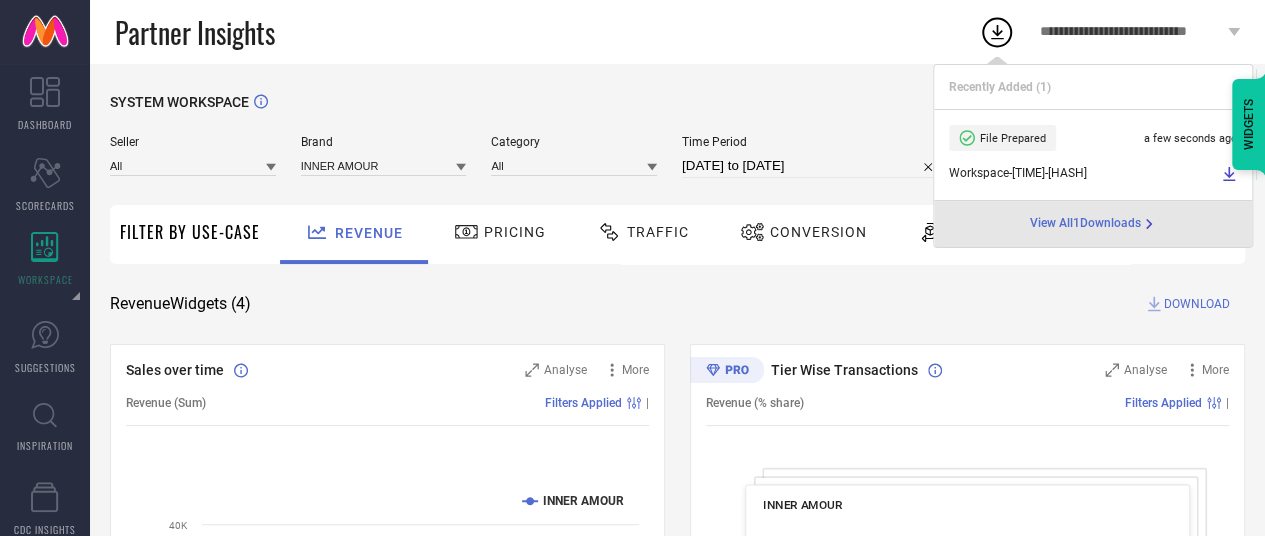 click on "[DATE] to [DATE]" at bounding box center (812, 166) 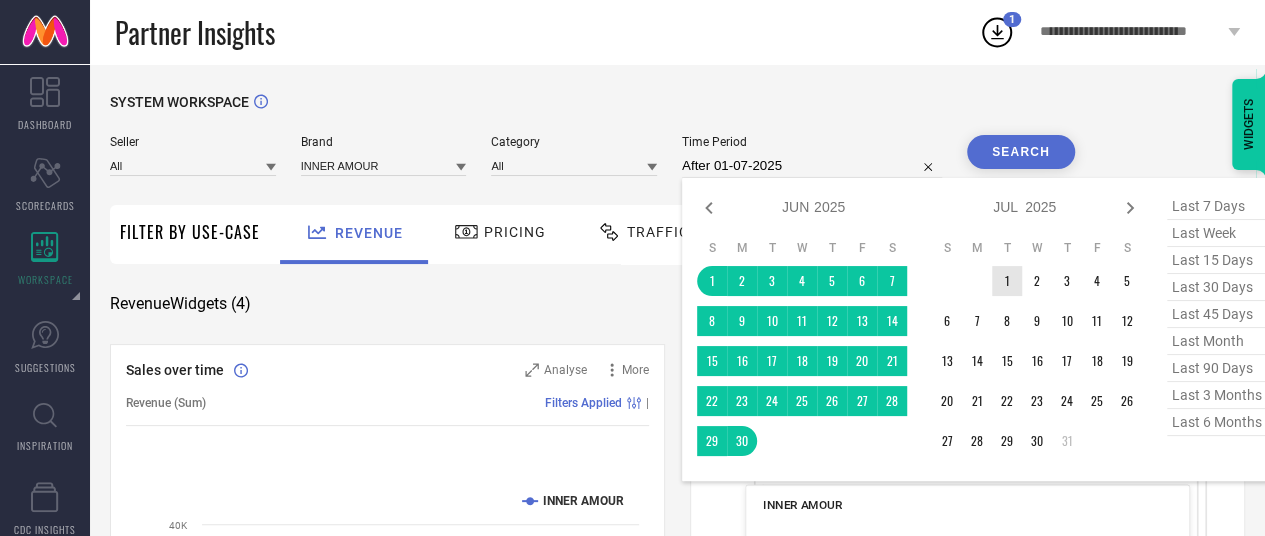 click on "1" at bounding box center [1007, 281] 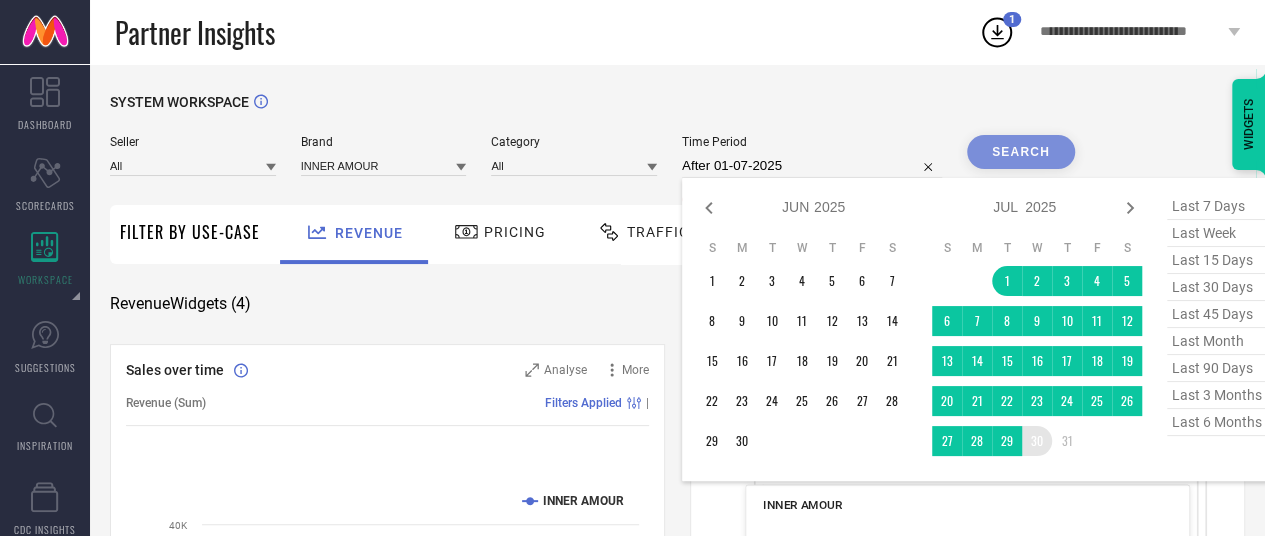 type on "[DATE] to [DATE]" 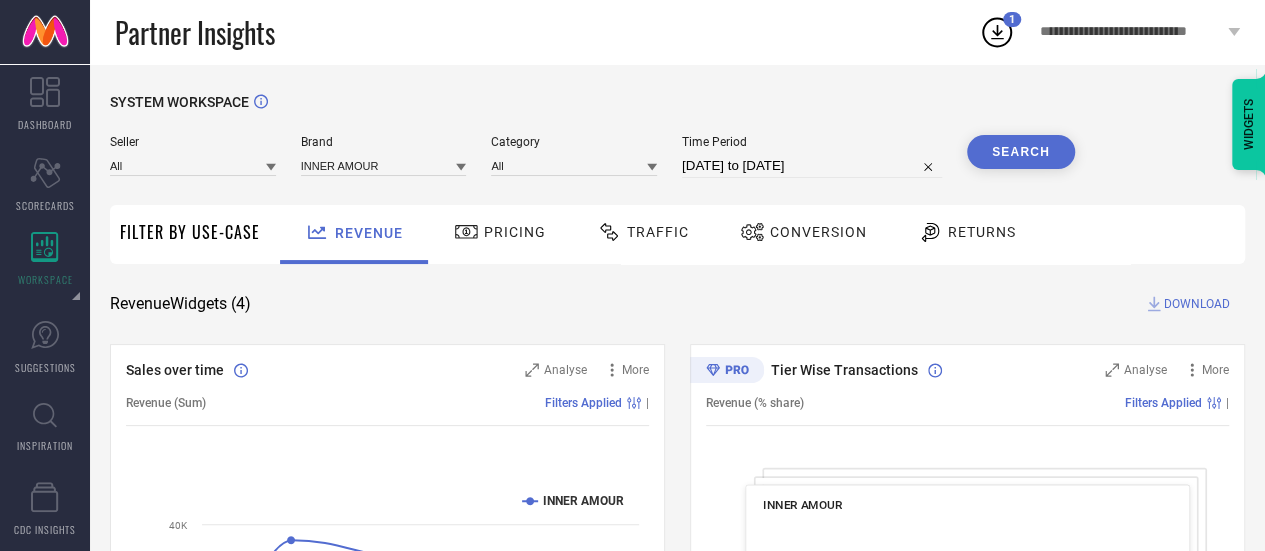 click on "Search" at bounding box center [1021, 152] 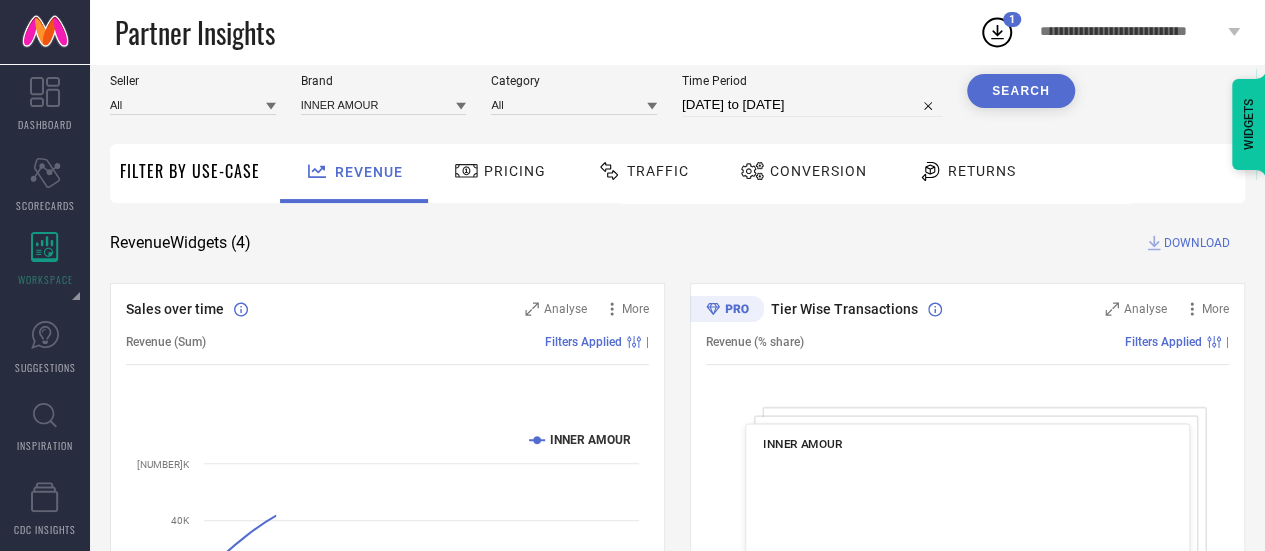 scroll, scrollTop: 60, scrollLeft: 0, axis: vertical 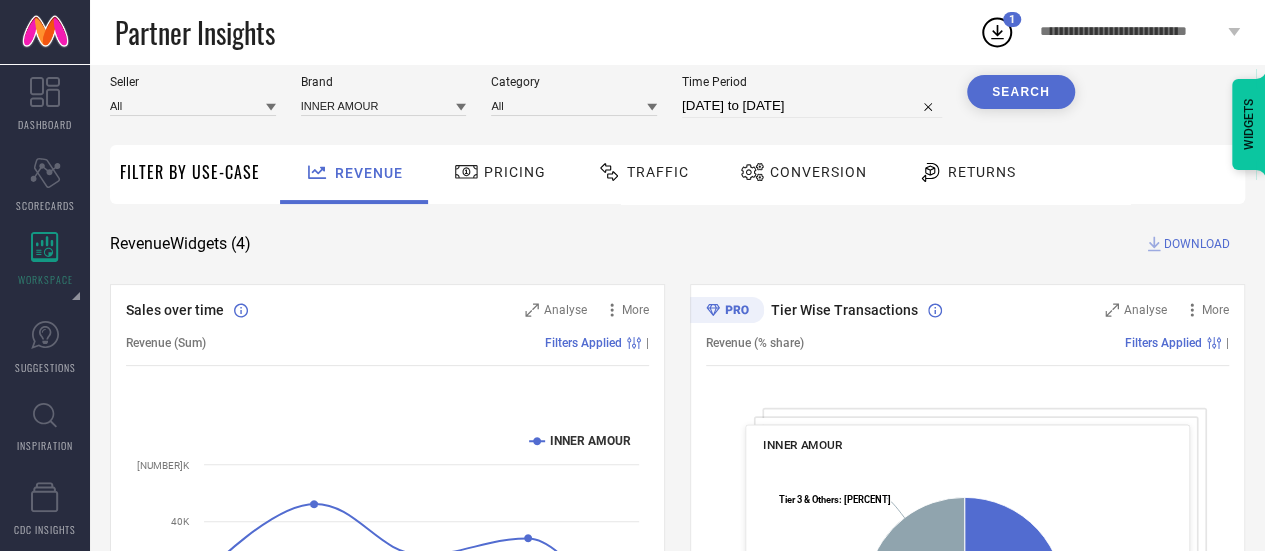 click on "DOWNLOAD" at bounding box center [1197, 244] 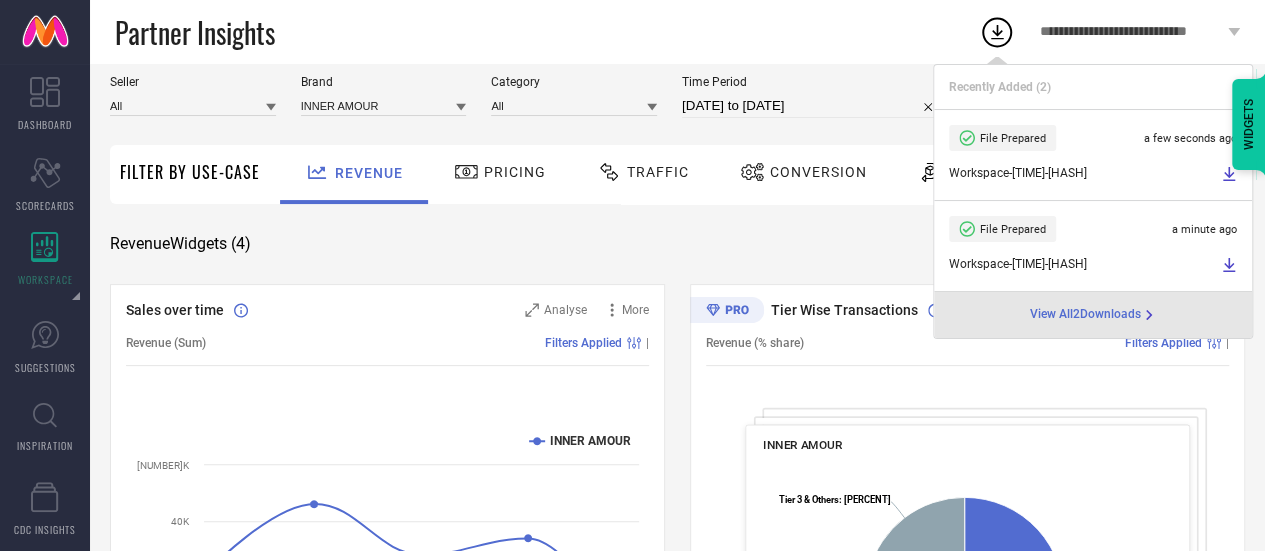 click on "Traffic" at bounding box center (643, 172) 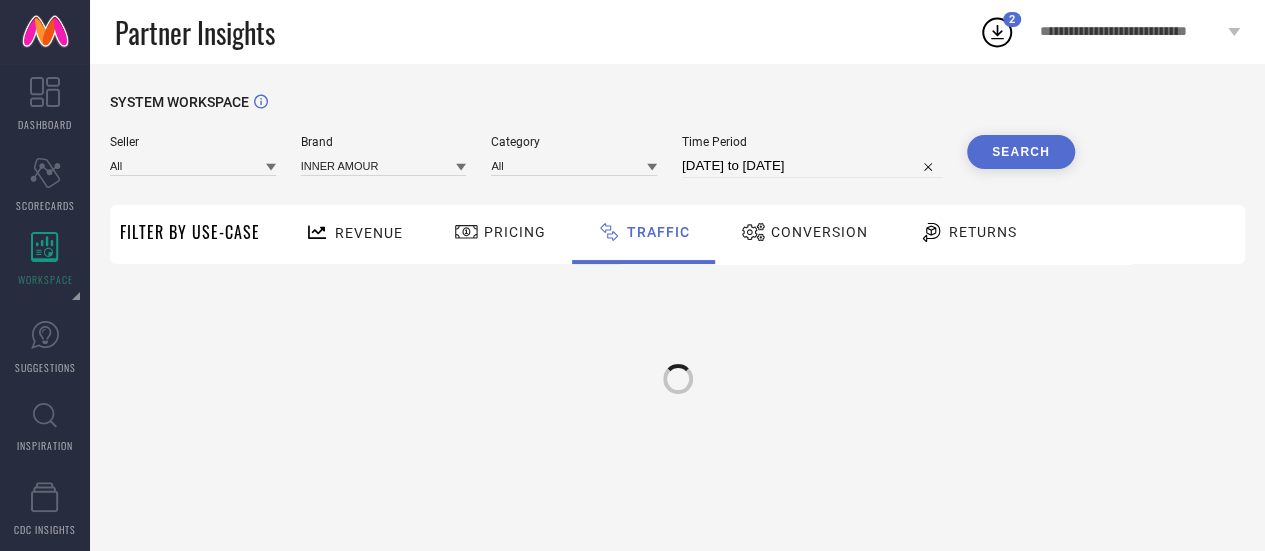 scroll, scrollTop: 0, scrollLeft: 0, axis: both 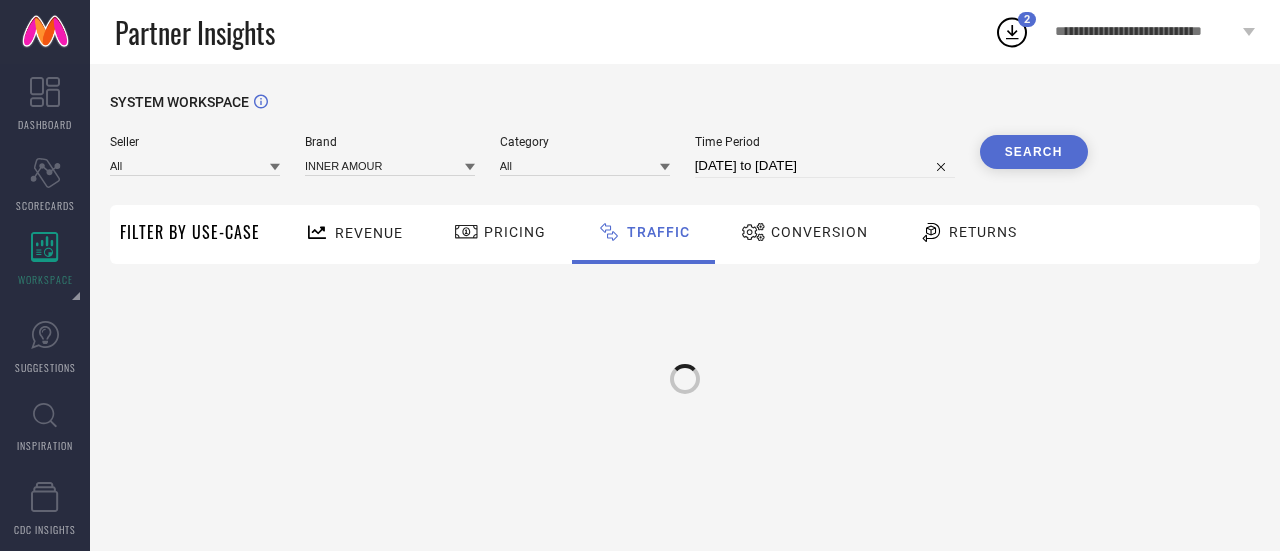 click on "Conversion" at bounding box center (804, 232) 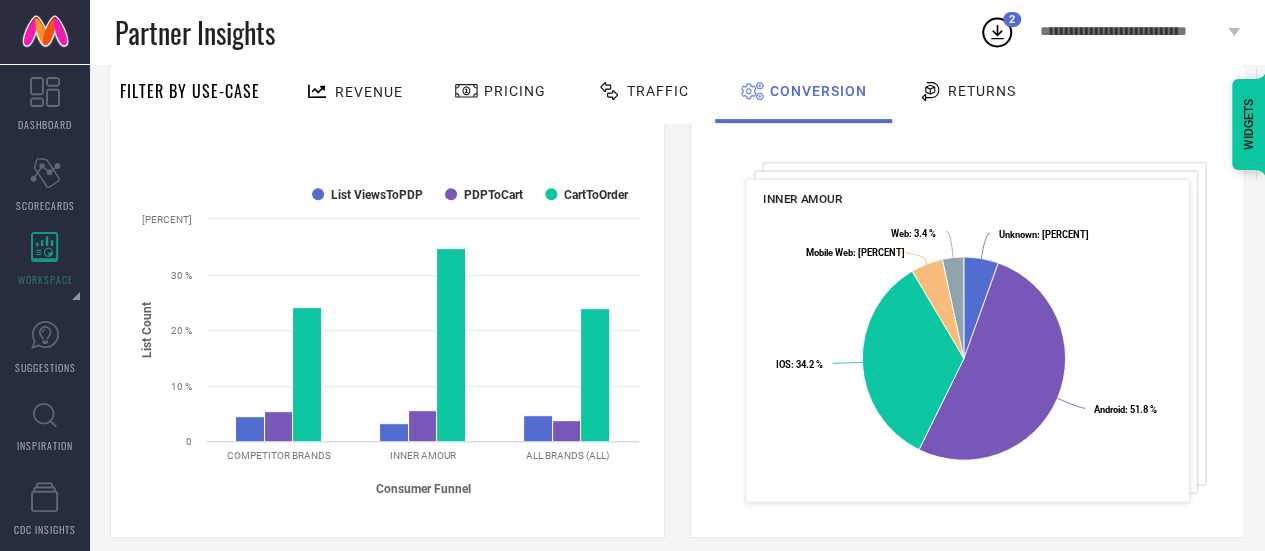 scroll, scrollTop: 0, scrollLeft: 0, axis: both 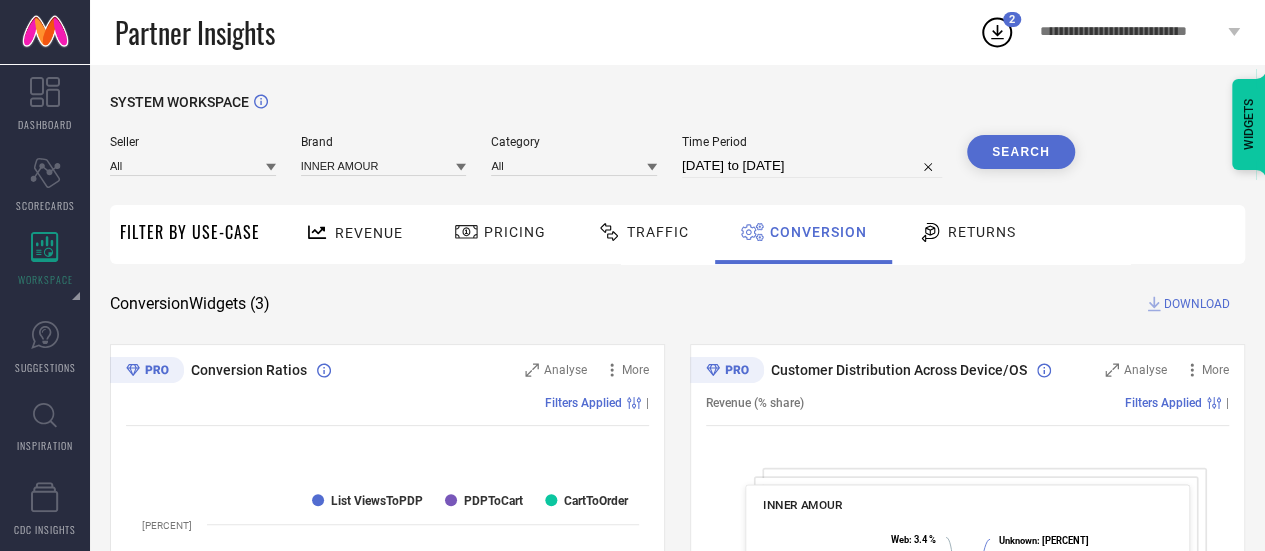 click on "[DATE] to [DATE]" at bounding box center (812, 166) 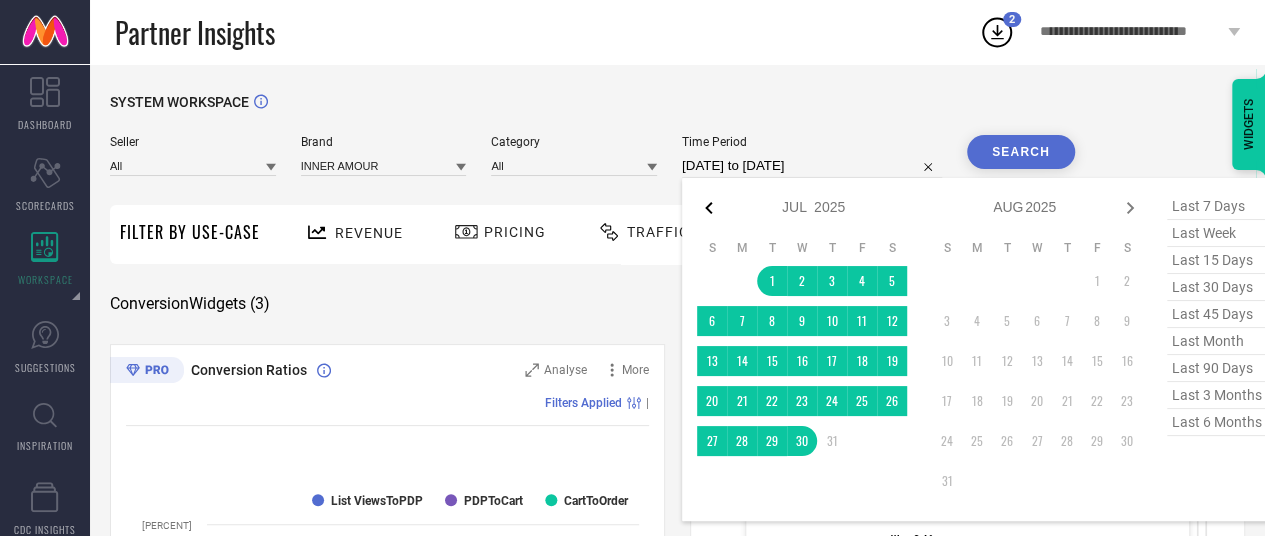click 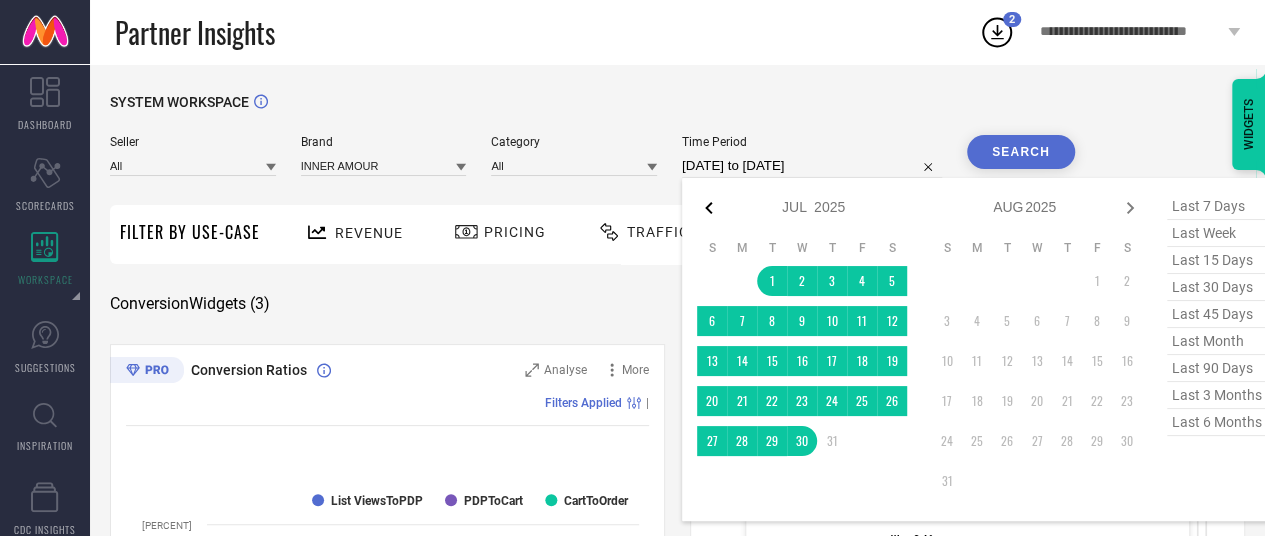 select on "2025" 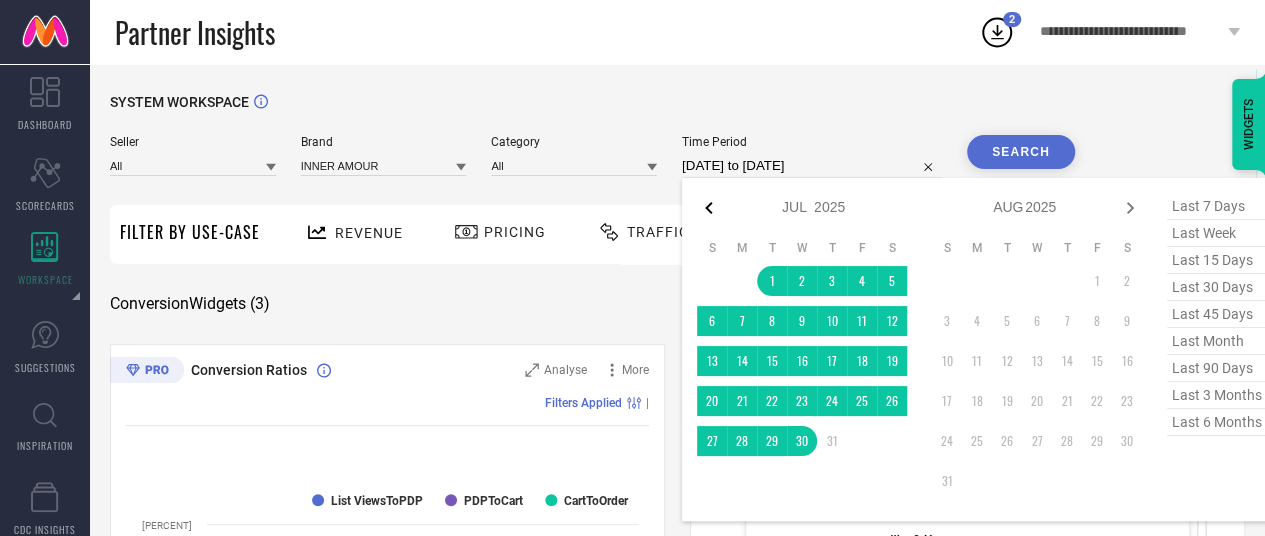 select on "2025" 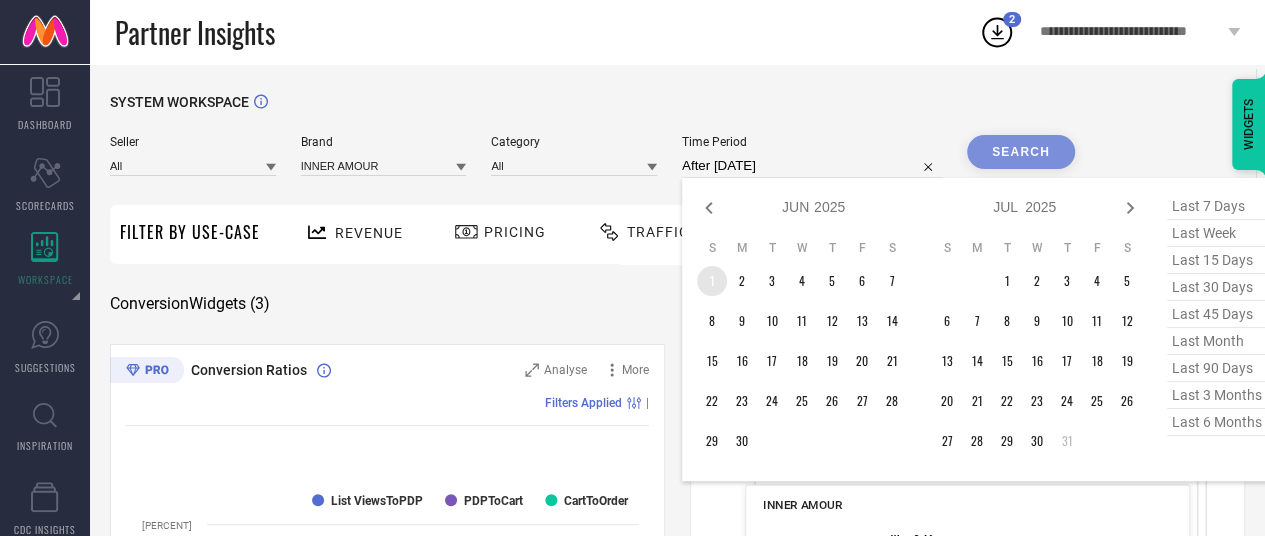click on "1" at bounding box center (712, 281) 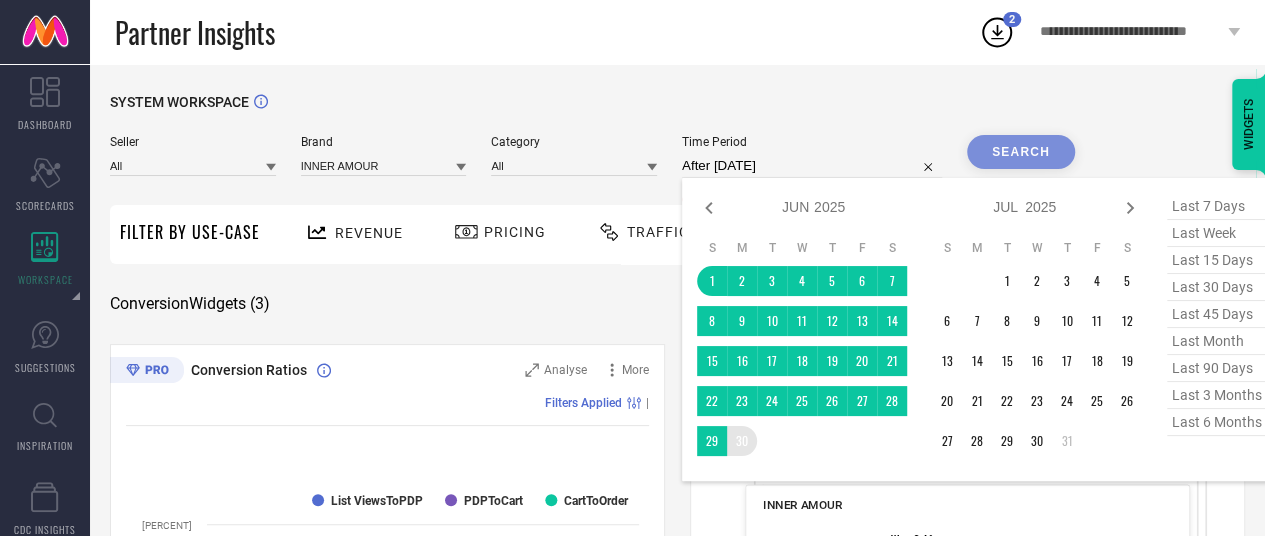 type on "[DATE] to [DATE]" 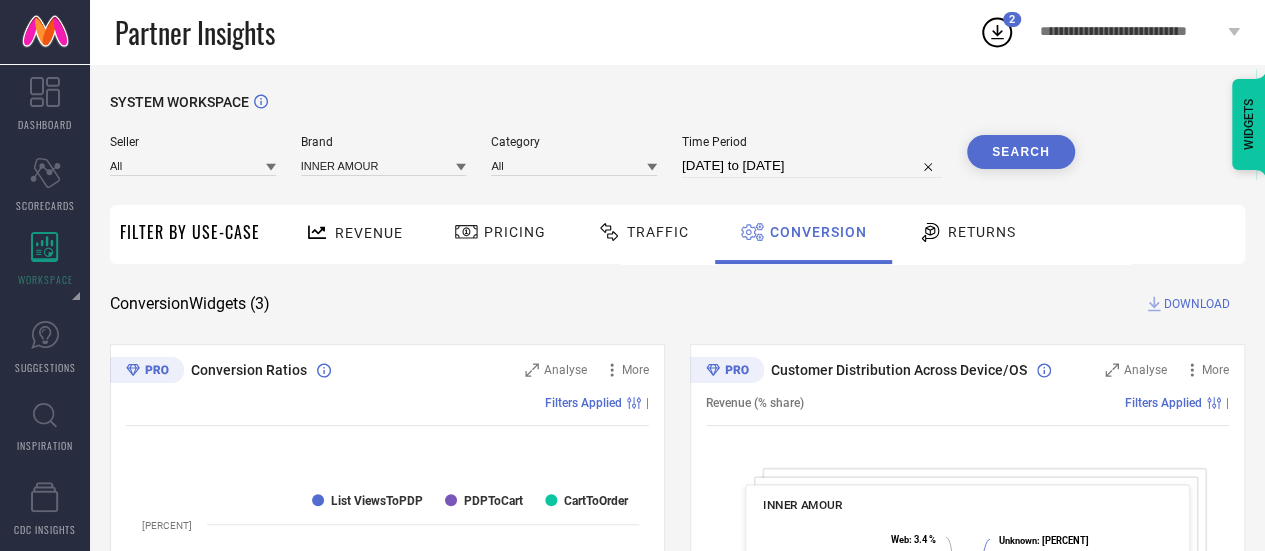 click on "Search" at bounding box center [1021, 152] 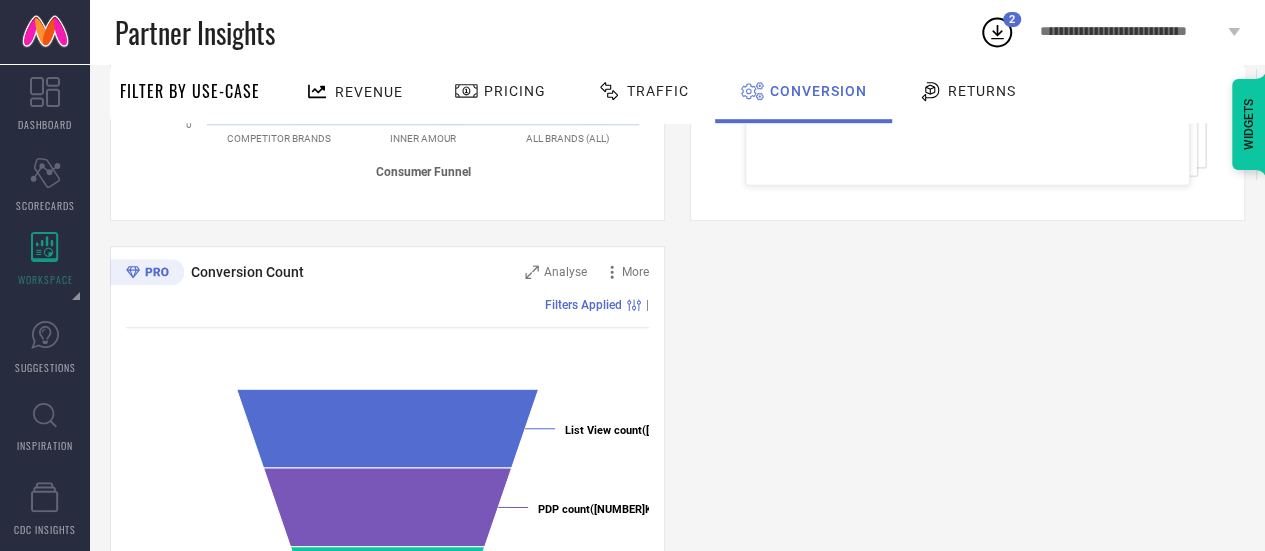 scroll, scrollTop: 624, scrollLeft: 0, axis: vertical 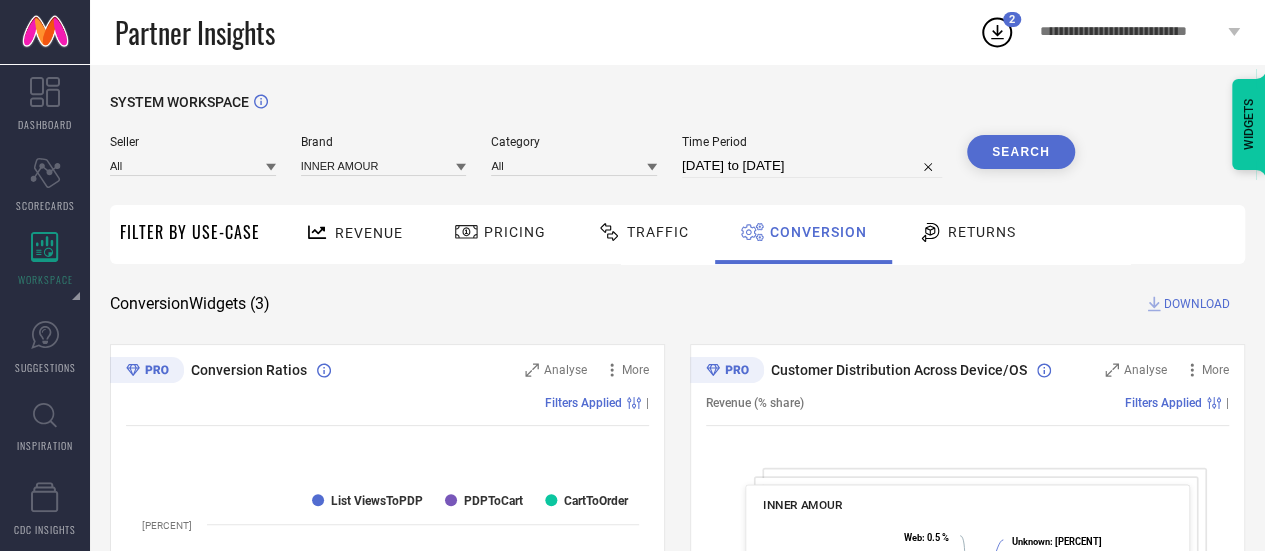 click on "Traffic" at bounding box center (658, 232) 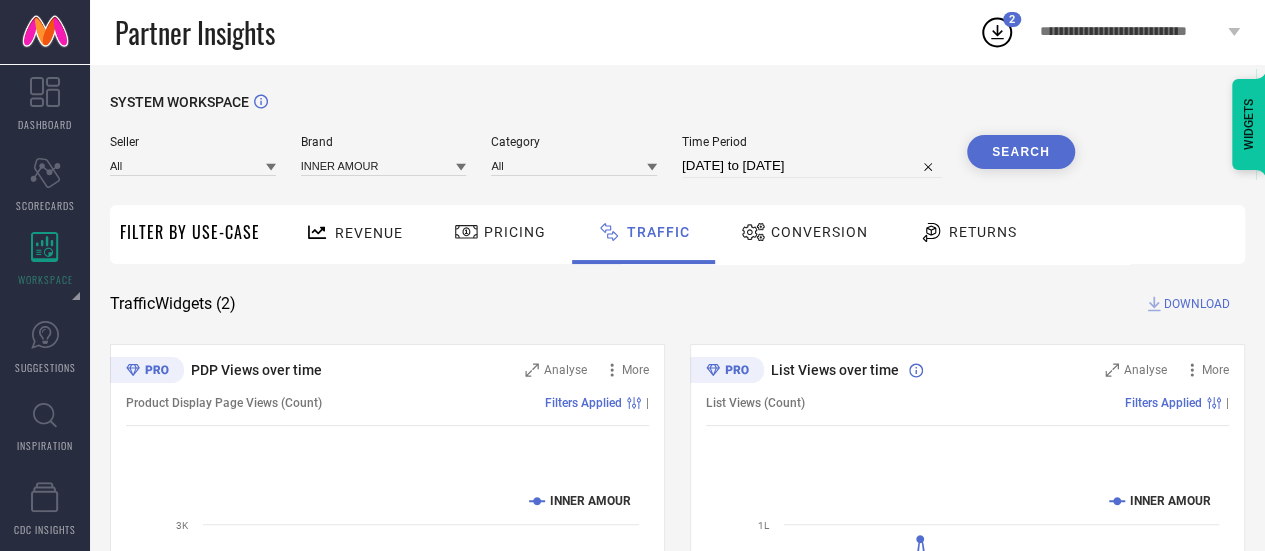 click on "Pricing" at bounding box center (515, 232) 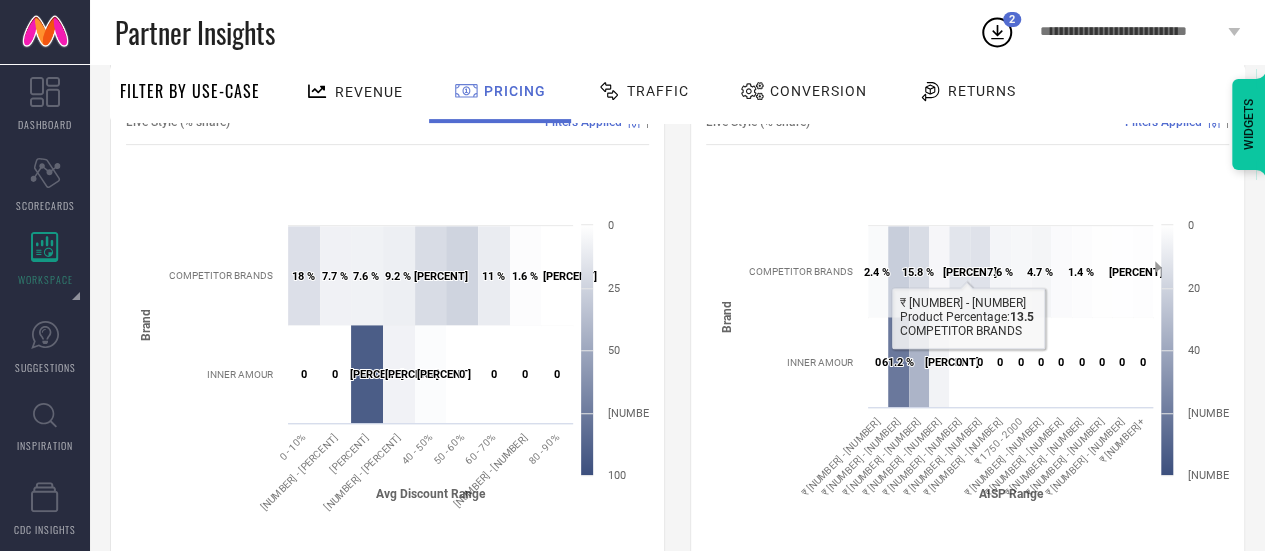scroll, scrollTop: 0, scrollLeft: 0, axis: both 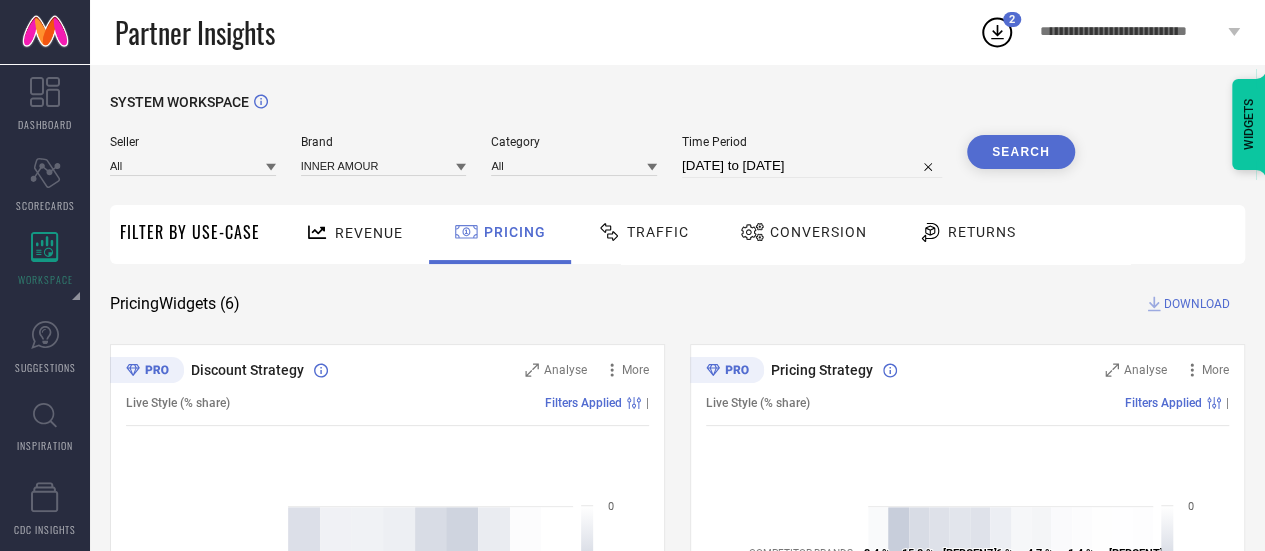 click on "Conversion" at bounding box center [818, 232] 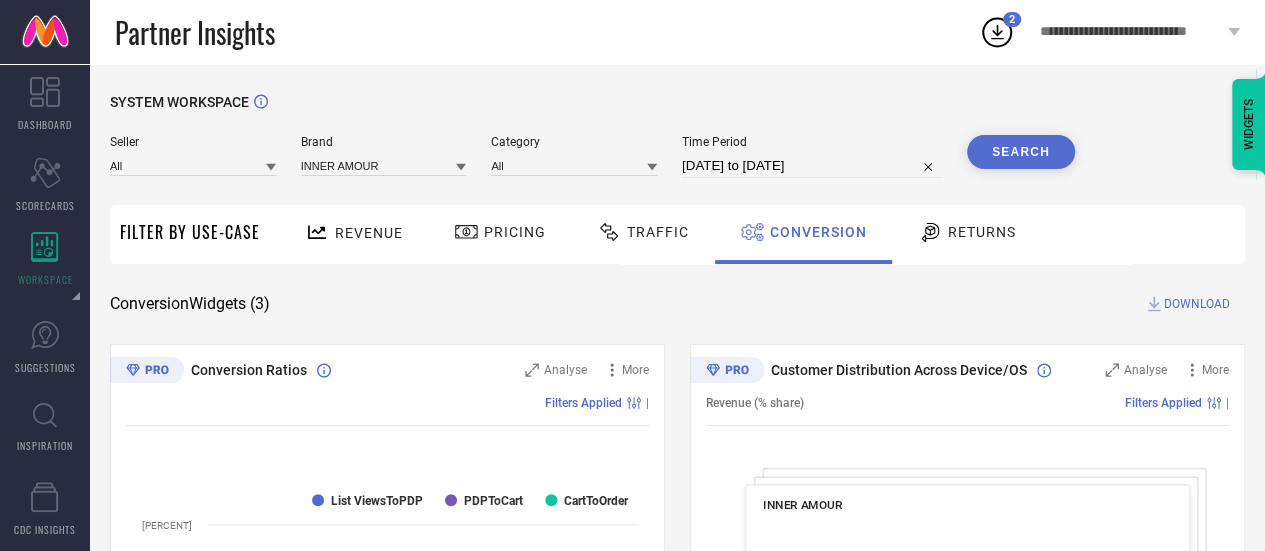 click on "DOWNLOAD" at bounding box center (1197, 304) 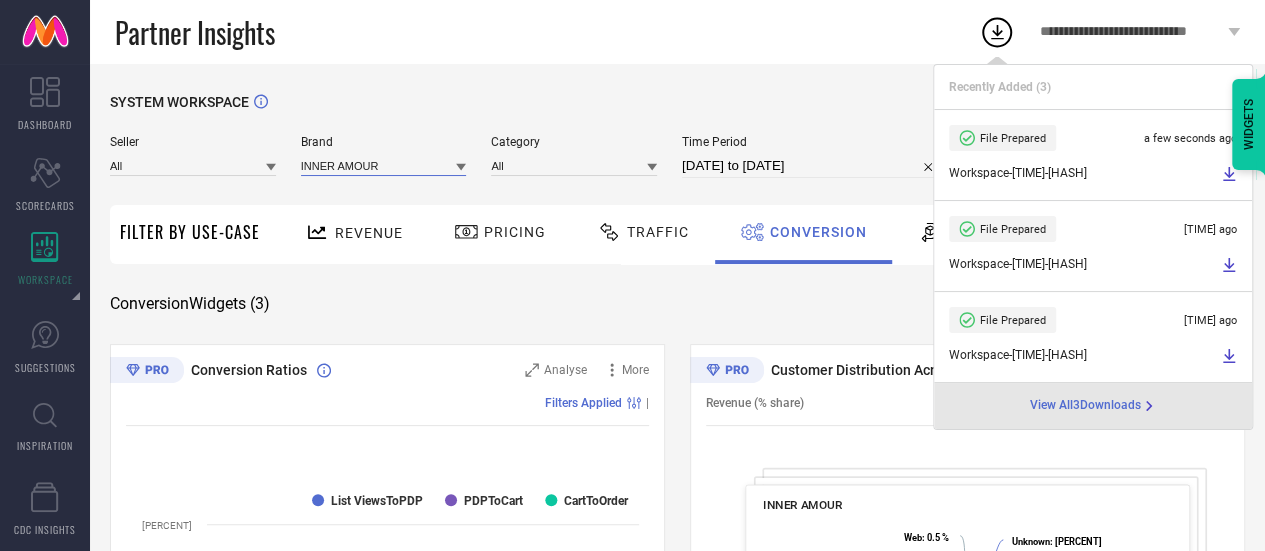 click at bounding box center (384, 165) 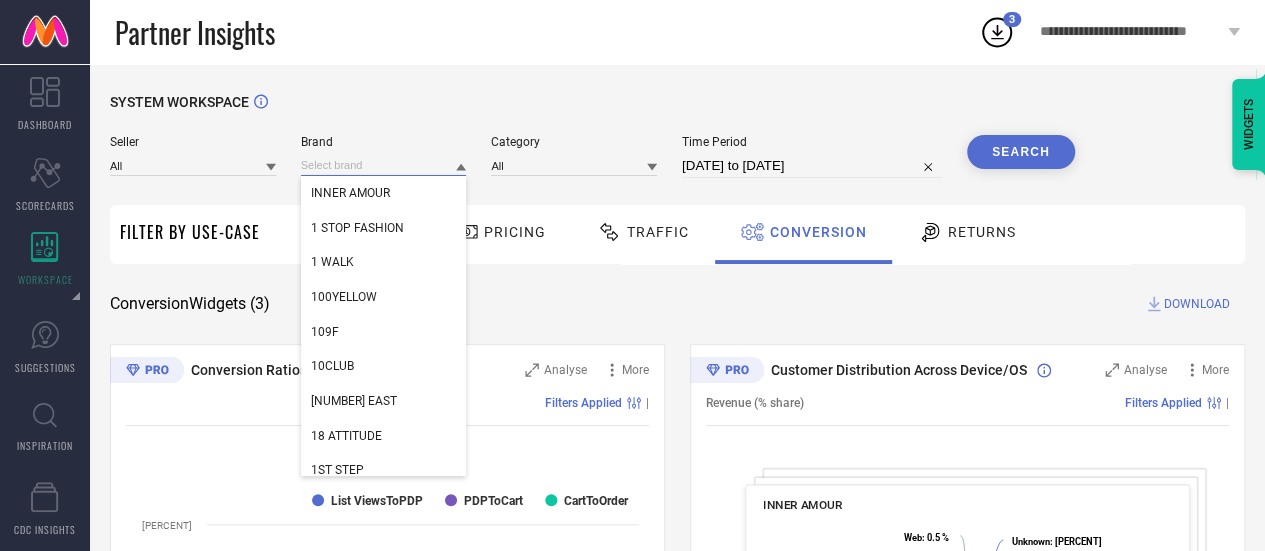paste on "DARVIKAA COLLECTION" 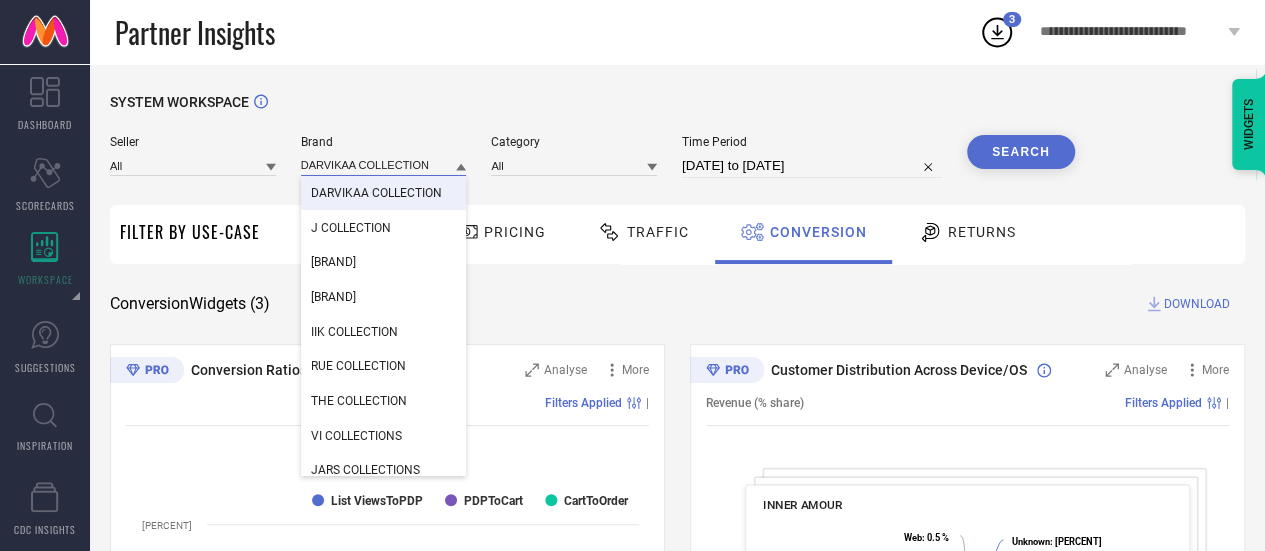 type on "DARVIKAA COLLECTION" 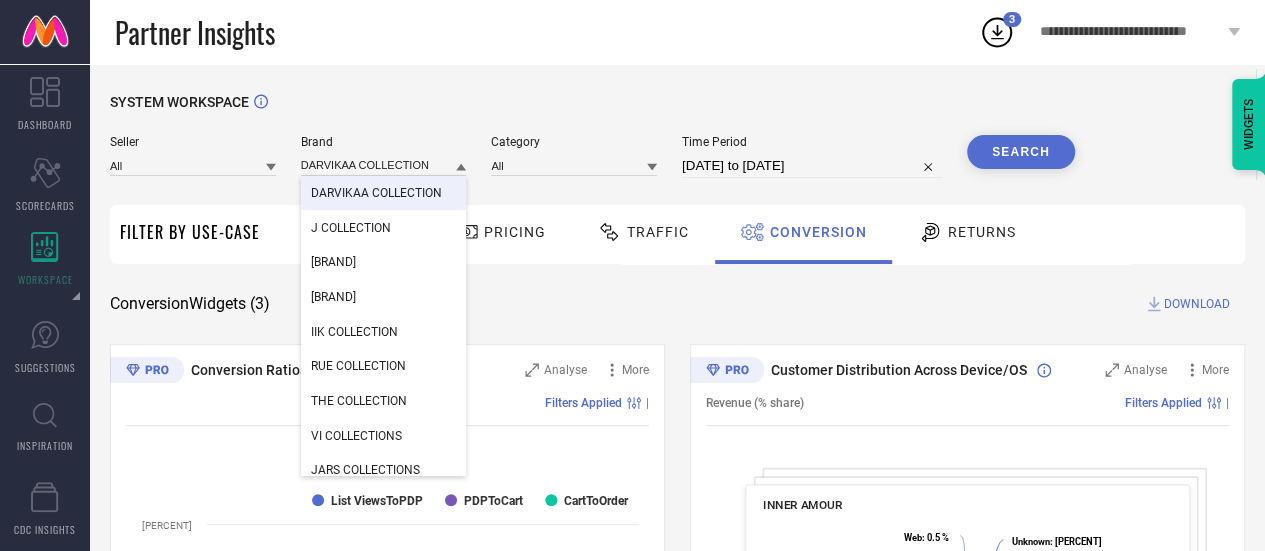 click on "DARVIKAA COLLECTION" at bounding box center [376, 193] 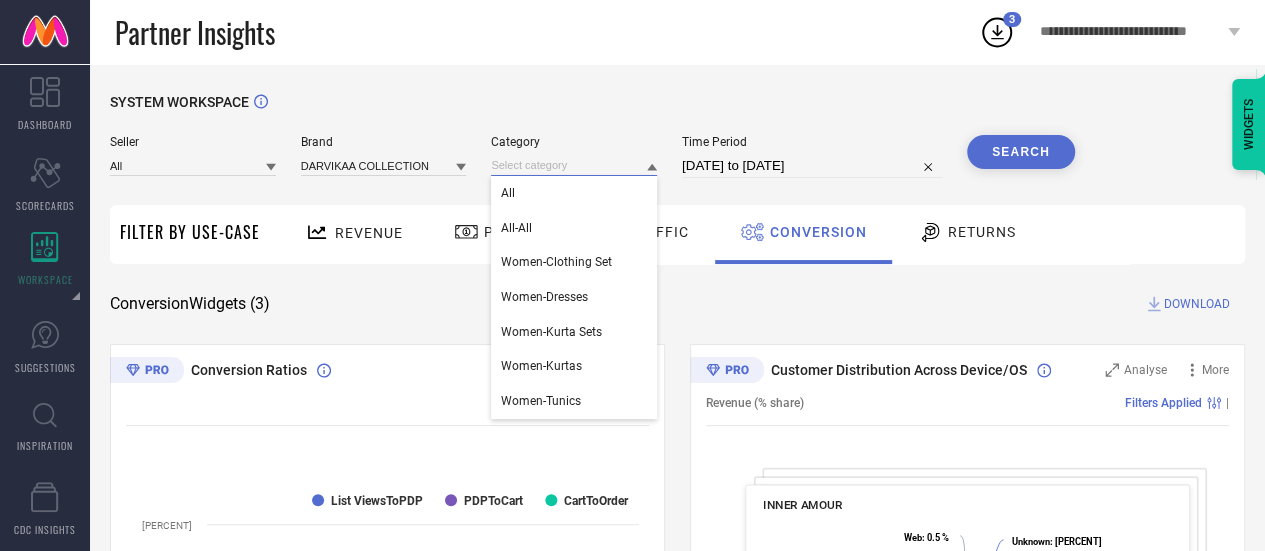 click at bounding box center [574, 165] 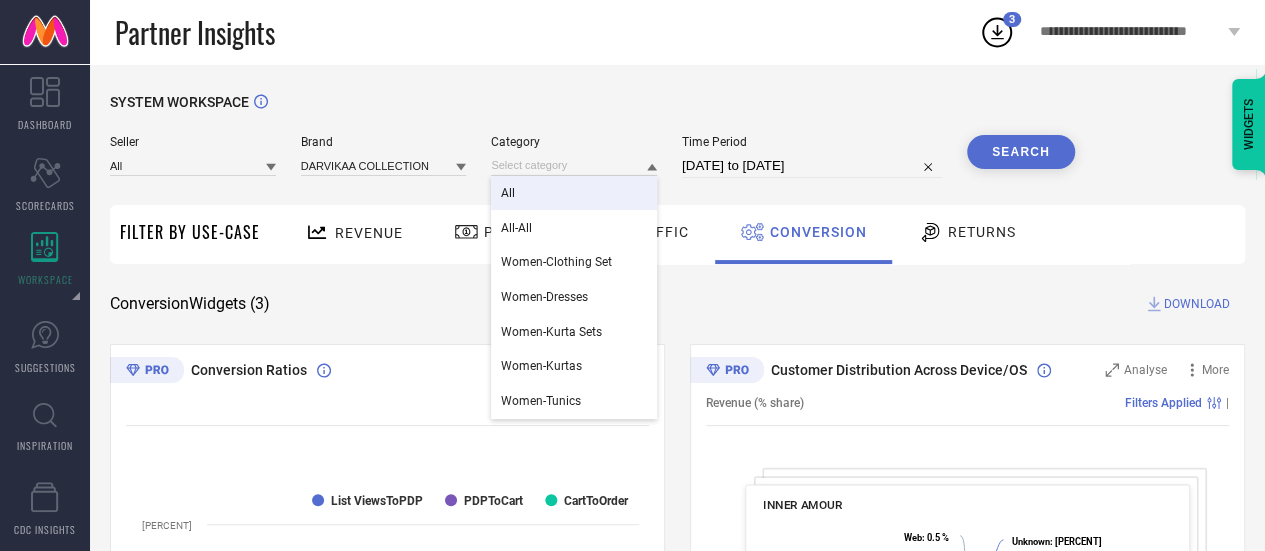 click on "All" at bounding box center (574, 193) 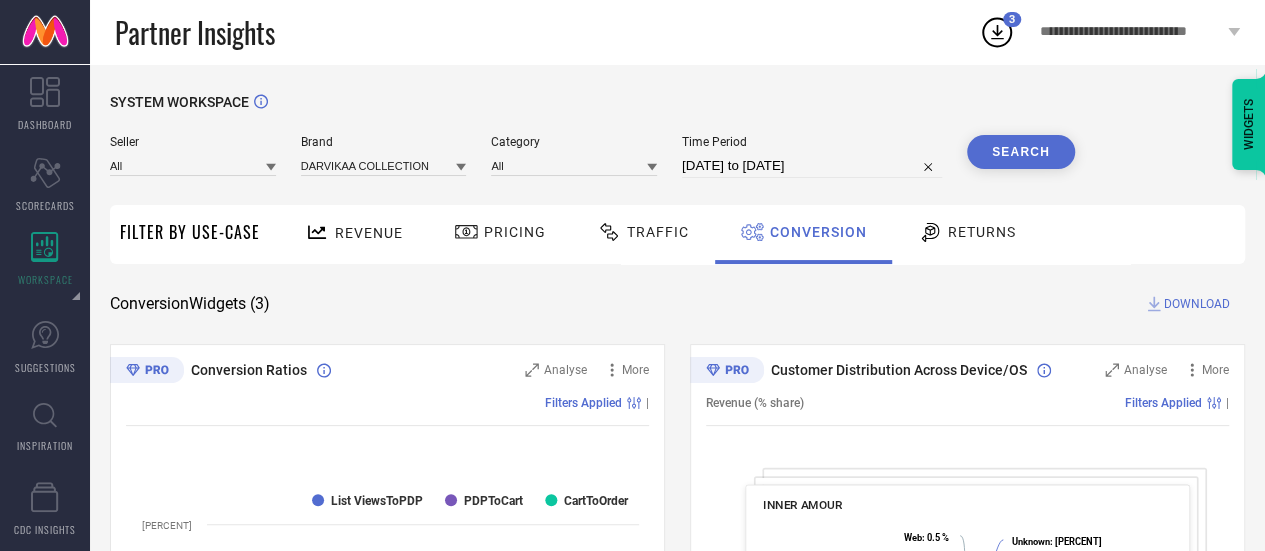 select on "5" 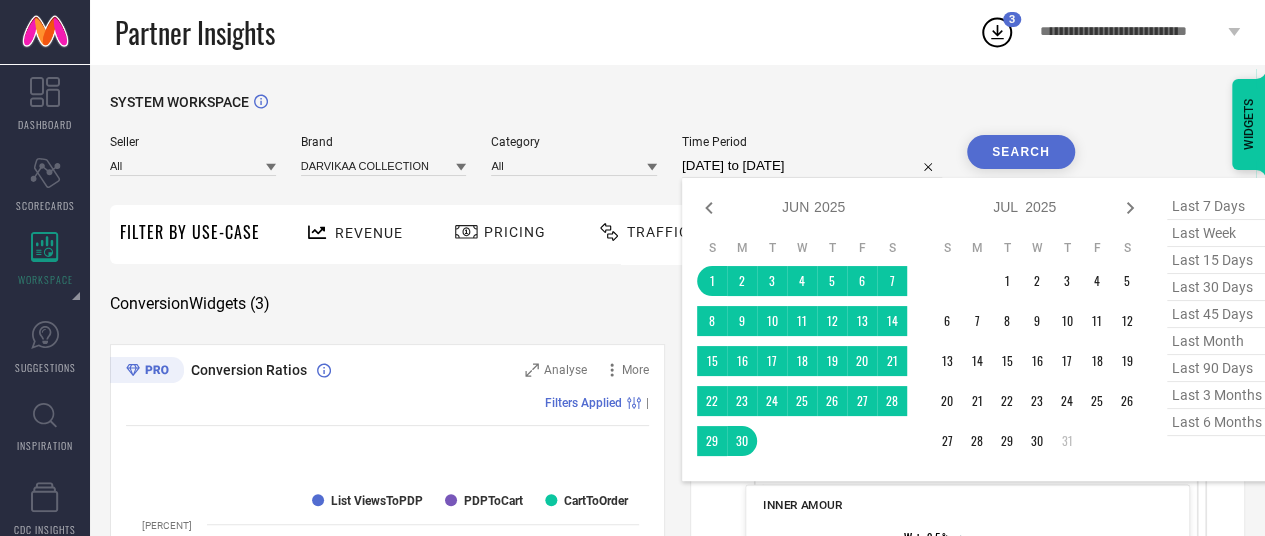 click on "[DATE] to [DATE]" at bounding box center [812, 166] 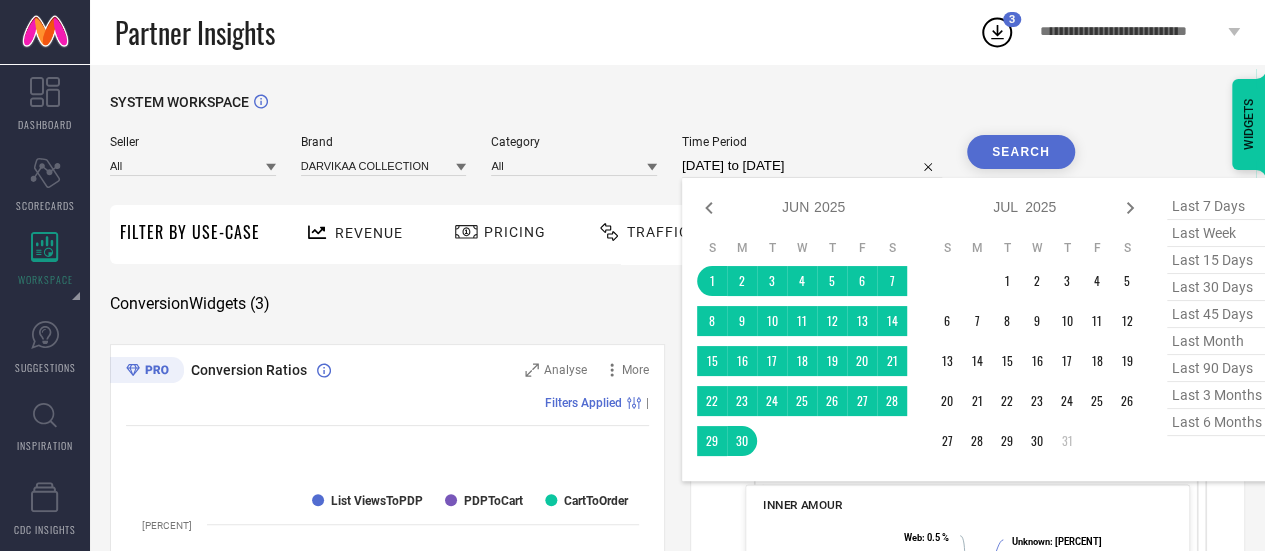 click on "Search" at bounding box center [1021, 152] 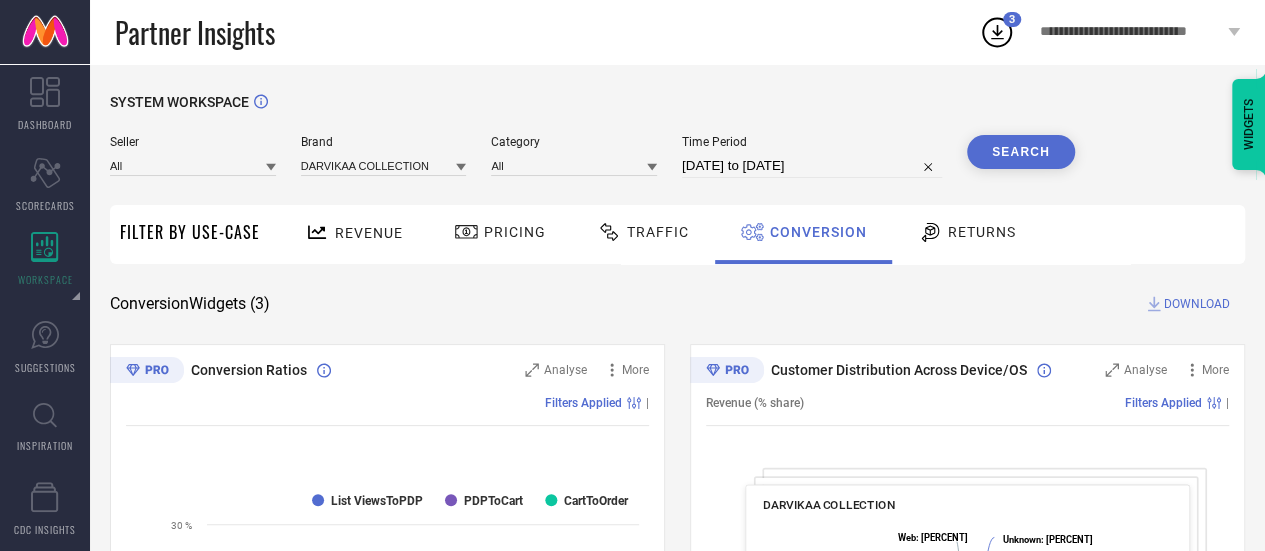 scroll, scrollTop: 31, scrollLeft: 0, axis: vertical 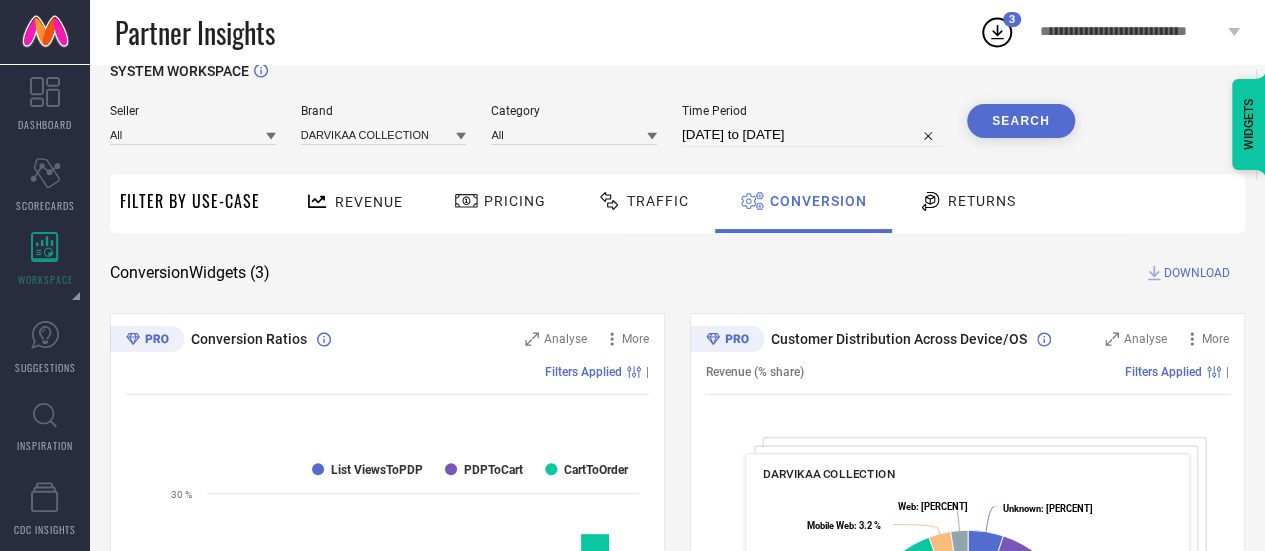 click on "Revenue" at bounding box center [369, 202] 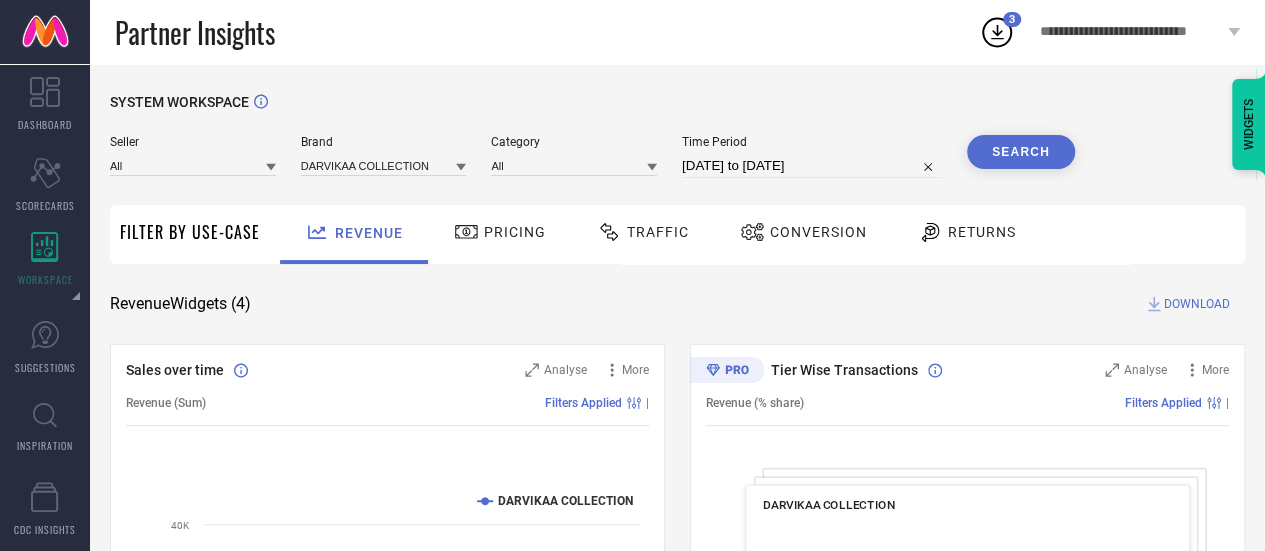 click on "DOWNLOAD" at bounding box center [1197, 304] 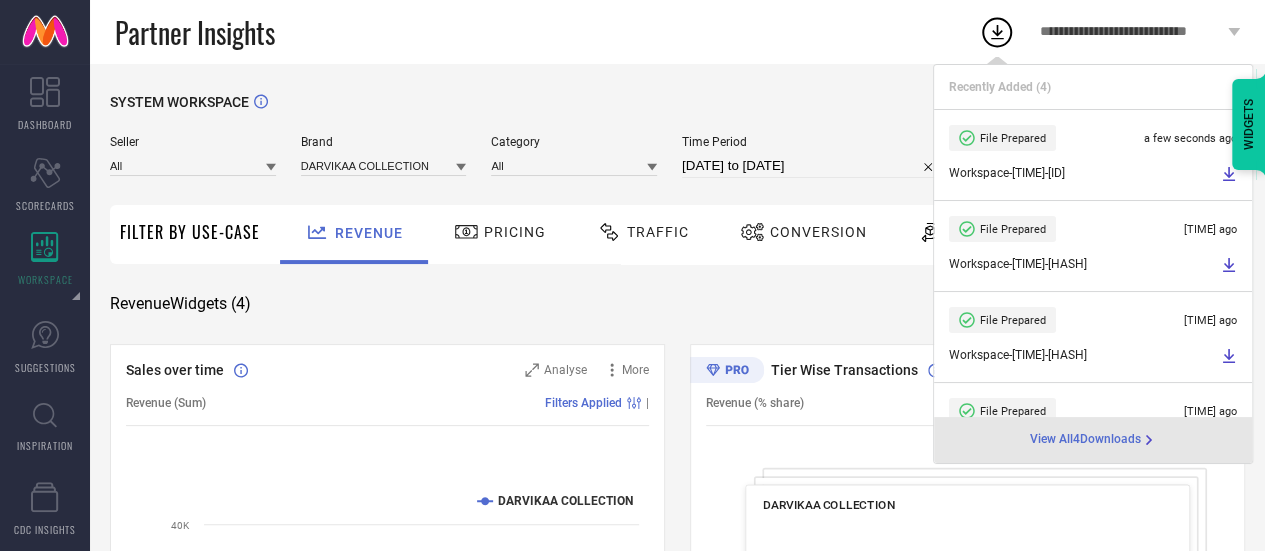 select on "5" 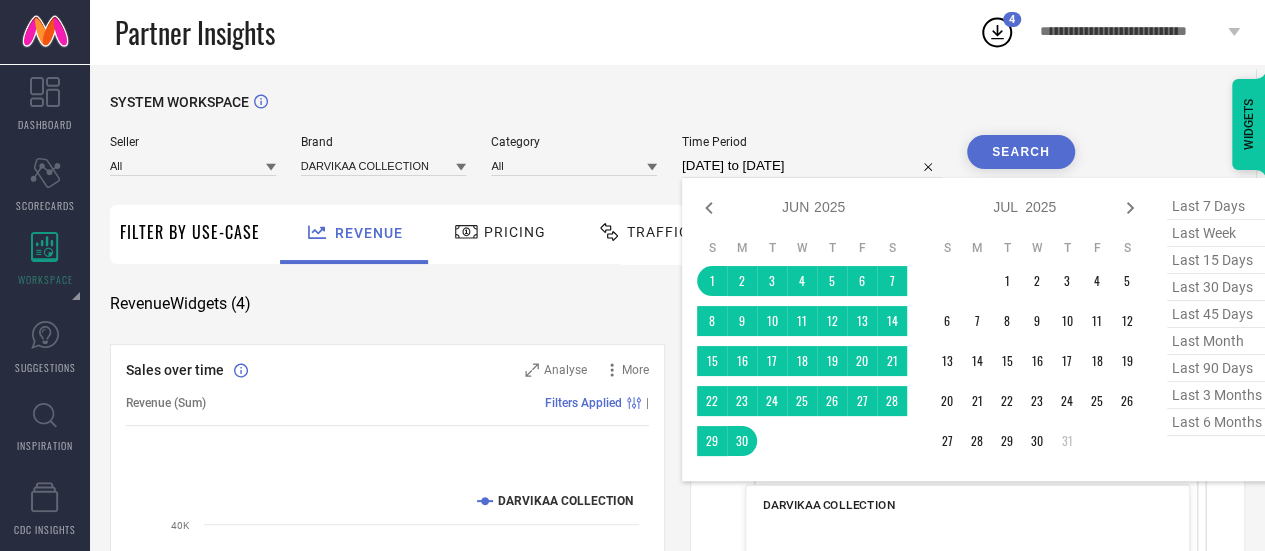 click on "[DATE] to [DATE]" at bounding box center [812, 166] 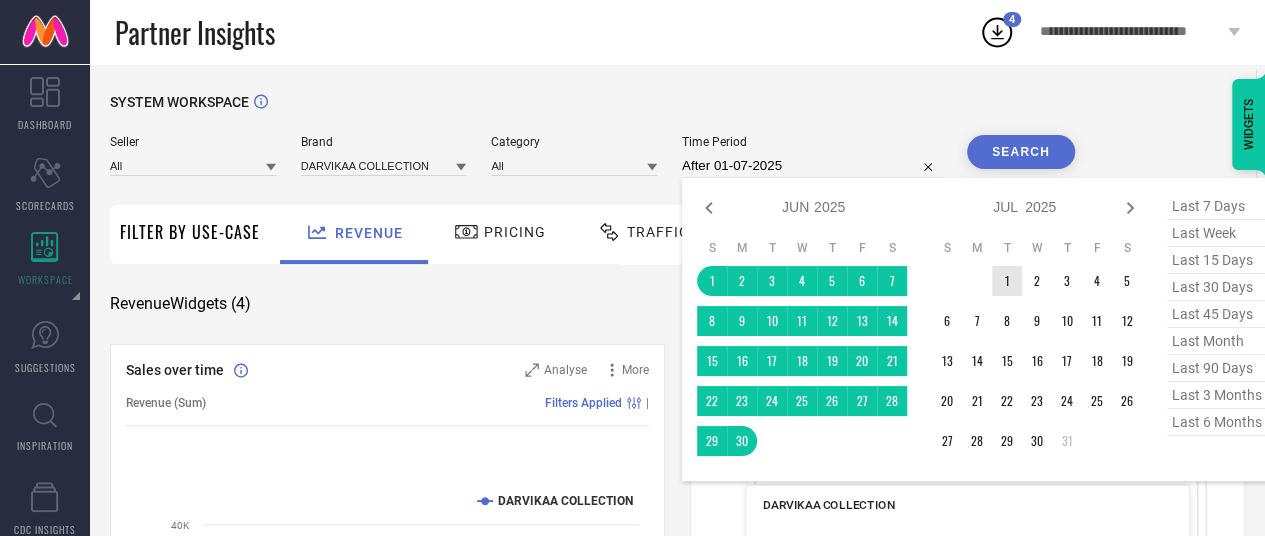 click on "1" at bounding box center [1007, 281] 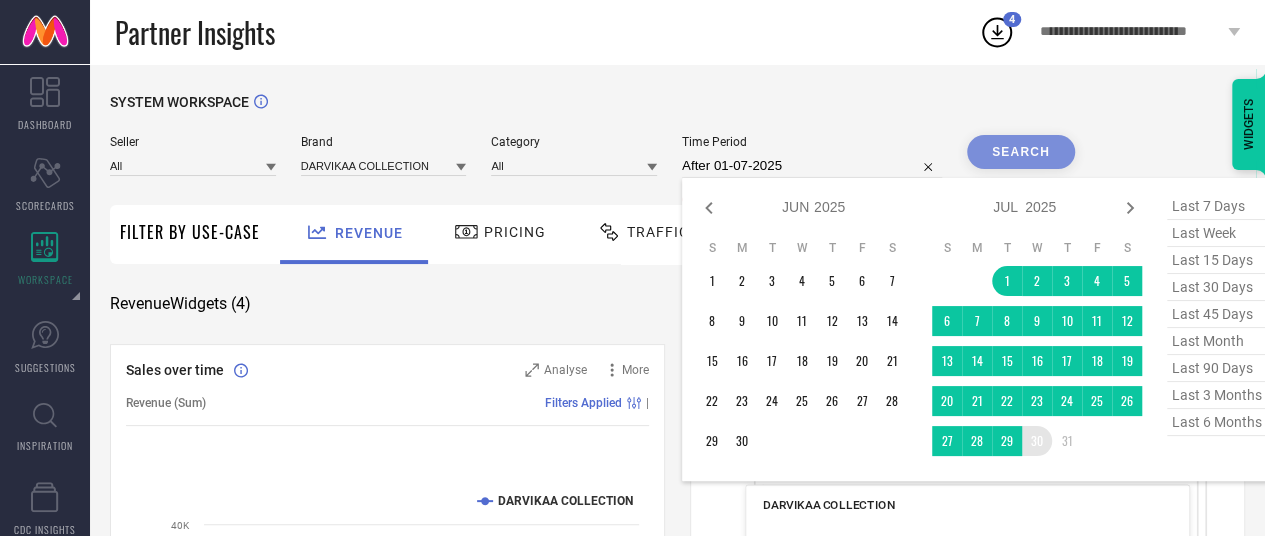 type on "[DATE] to [DATE]" 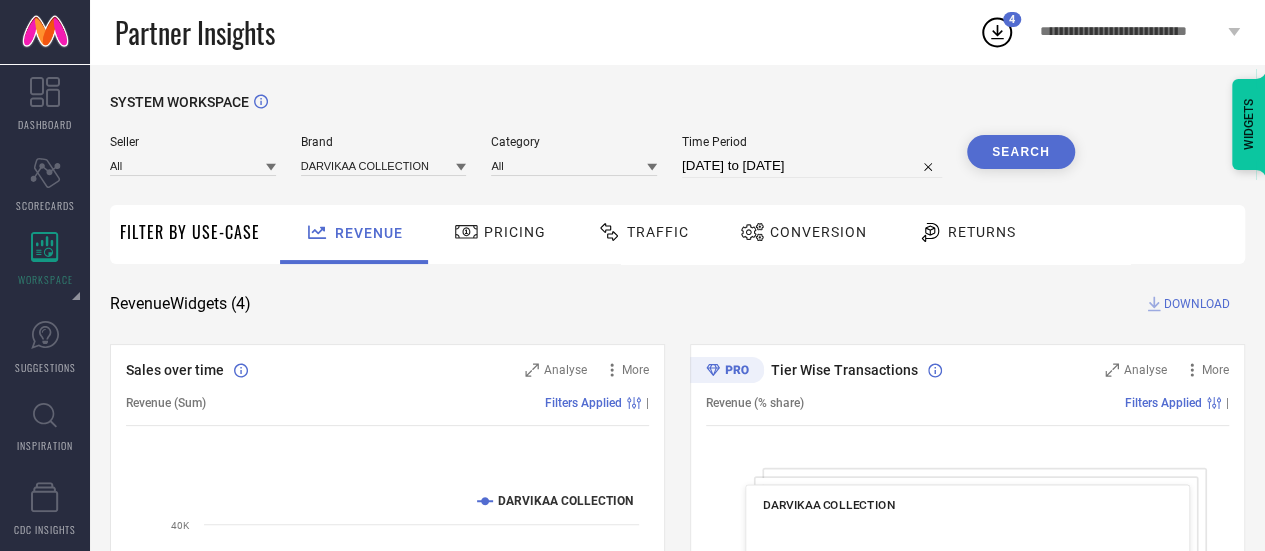 click on "Search" at bounding box center [1021, 152] 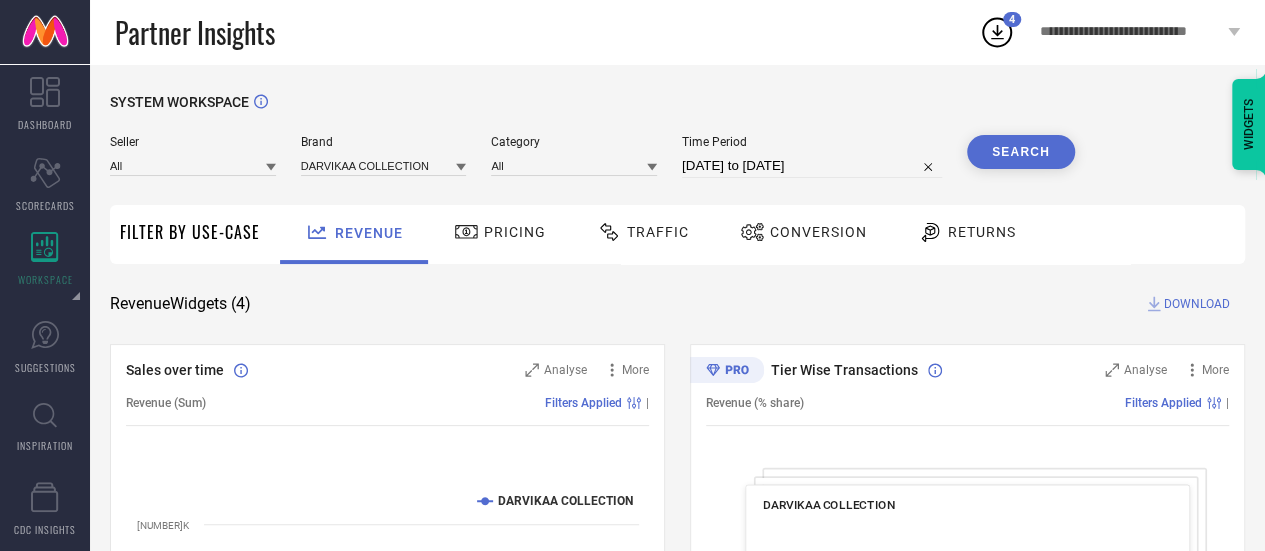click on "DOWNLOAD" at bounding box center [1197, 304] 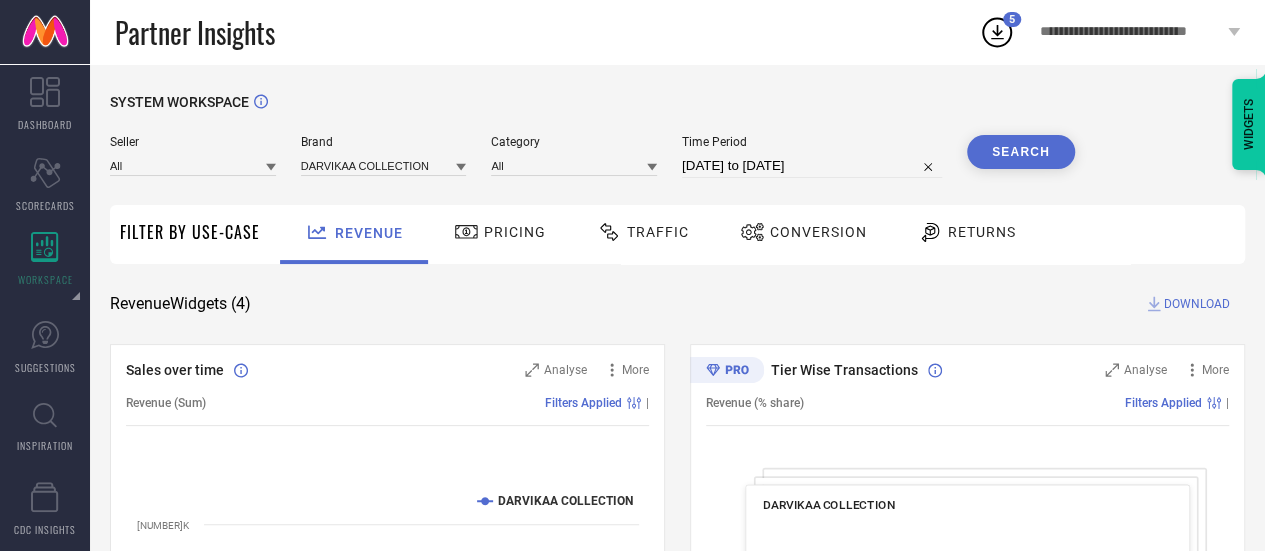 click on "SYSTEM WORKSPACE Seller All Brand DARVIKAA COLLECTION Category All Time Period 01-07-2025 to 30-07-2025 Search Filter By Use-Case Revenue Pricing Traffic Conversion Returns Revenue  Widgets ( [NUMBER] ) DOWNLOAD Sales over time Analyse More Revenue (Sum) Filters Applied |  Created with Highcharts 9.3.3 Time Aggregate Revenue DARVIKAA COLLECTION 30 Jun 25 07 Jul 25 14 Jul 25 21 Jul 25 28 Jul 25 10K 20K 30K 40K 50K 60K 70K Tier Wise Transactions Analyse More Revenue (% share) Filters Applied |  DARVIKAA COLLECTION Created with Highcharts 9.3.3 Metro : [PERCENT] ​ Metro : [PERCENT] Tier 1A : [PERCENT] ​ Tier 1A : [PERCENT] Tier 1B : [PERCENT] ​ Tier 1B : [PERCENT] Tier 2 : [PERCENT] ​ Tier 2 : [PERCENT] Tier 3 & Others : [PERCENT] ​ Tier 3 & Others : [PERCENT] Region Wise Transactions Analyse More Revenue (% share) Filters Applied |  DARVIKAA COLLECTION Created with Highcharts 9.3.3 East : [PERCENT] ​ East : [PERCENT] East/North East : [PERCENT] ​ East/North East : [PERCENT] North : [PERCENT] ​ North : [PERCENT] South : [PERCENT] ​ South : [PERCENT] West : [PERCENT]" at bounding box center (677, 731) 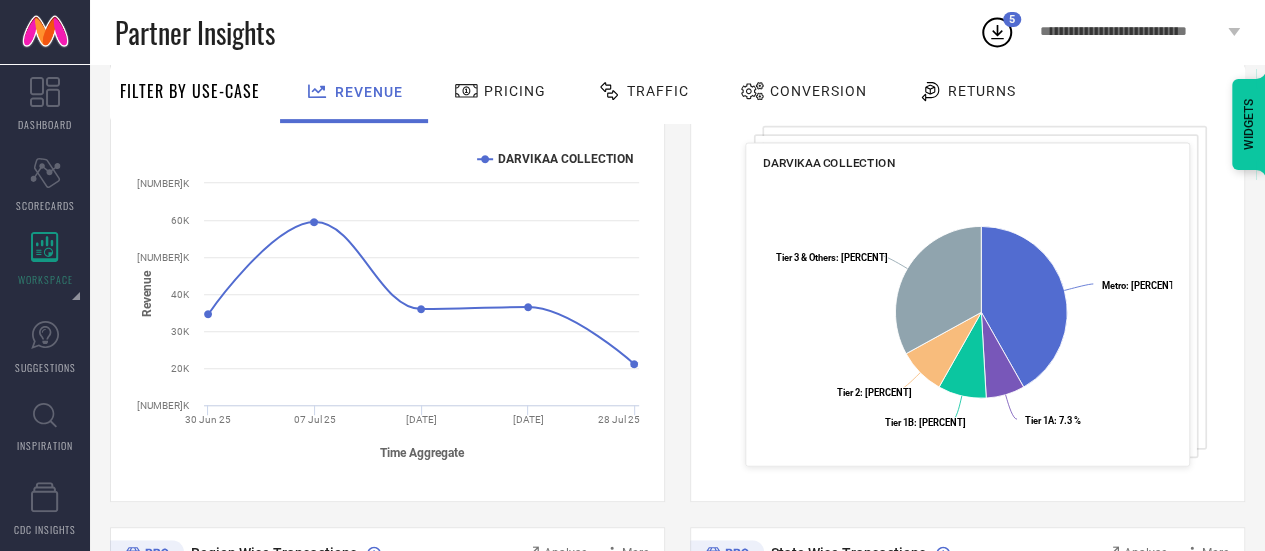 scroll, scrollTop: 0, scrollLeft: 0, axis: both 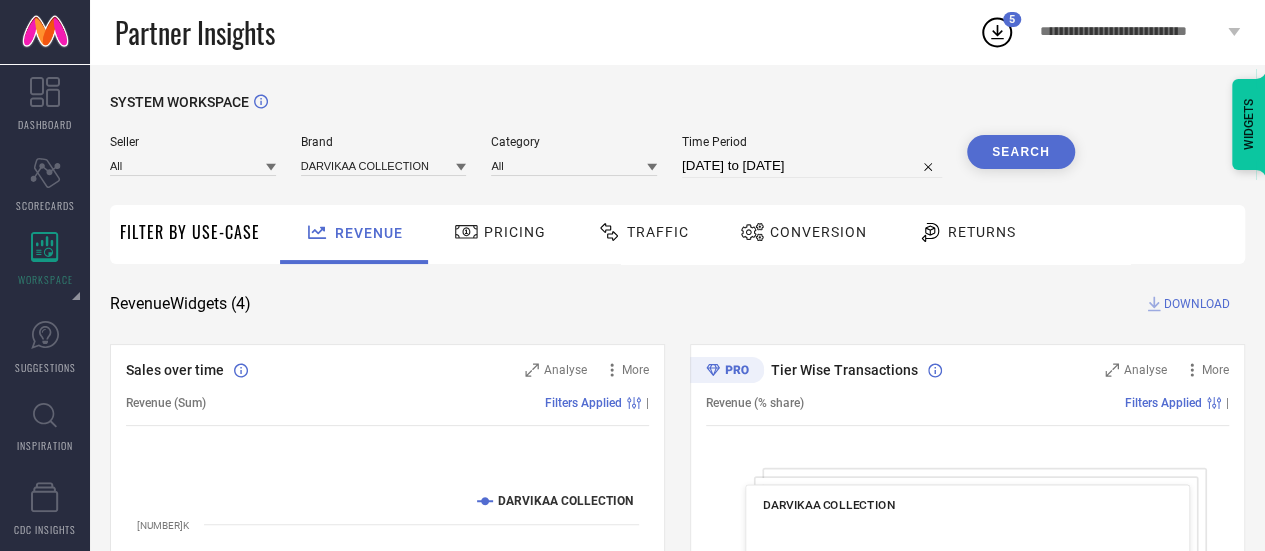 click on "Conversion" at bounding box center [803, 232] 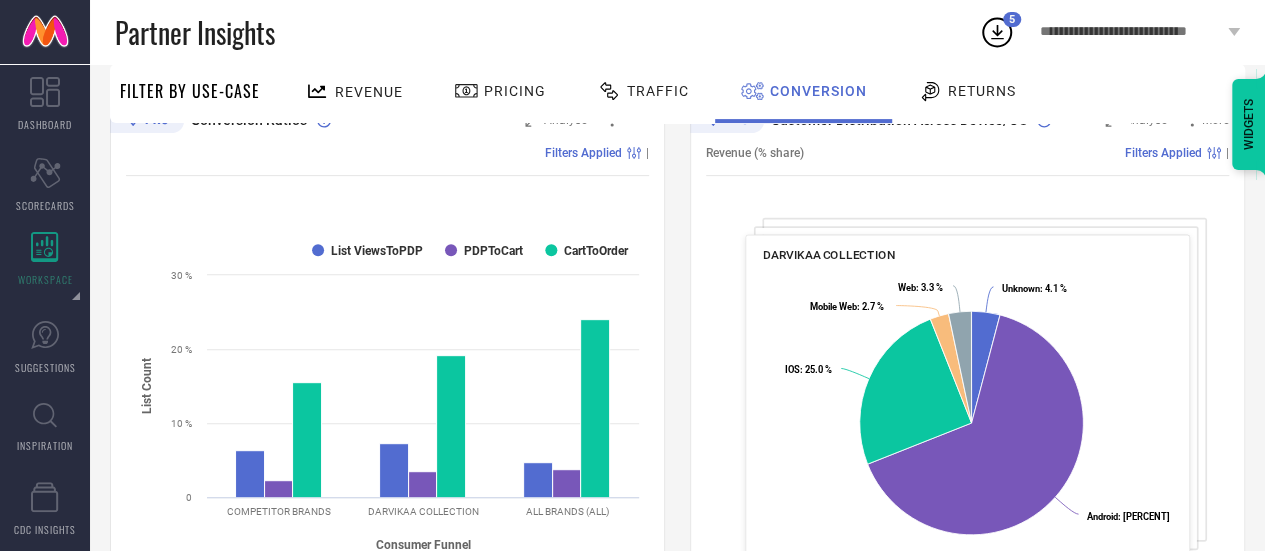scroll, scrollTop: 0, scrollLeft: 0, axis: both 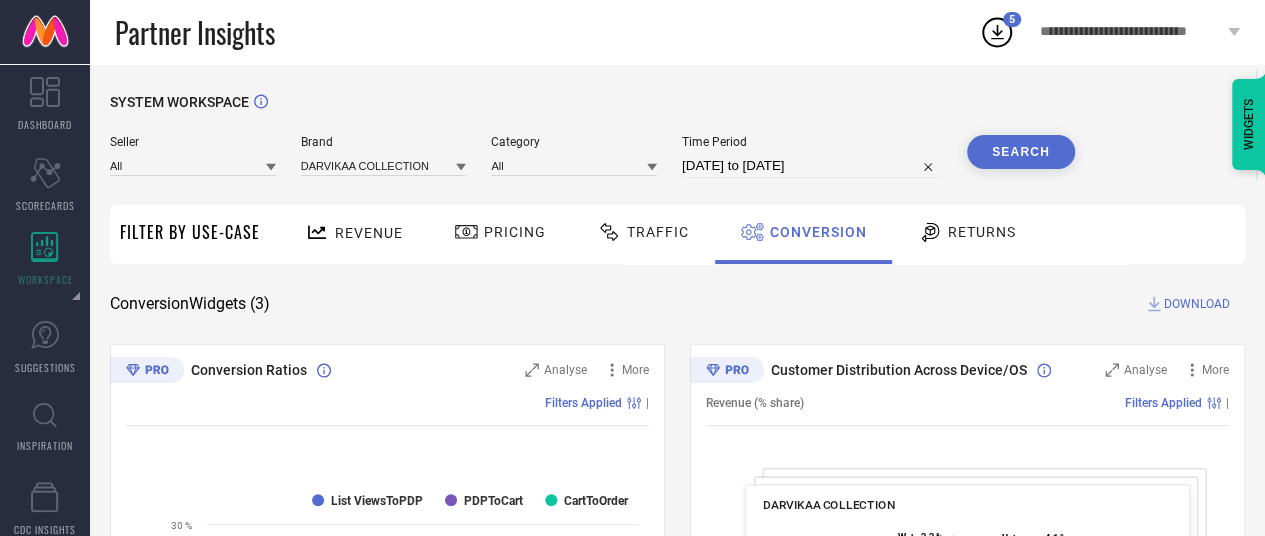 click on "[DATE] to [DATE]" at bounding box center (812, 166) 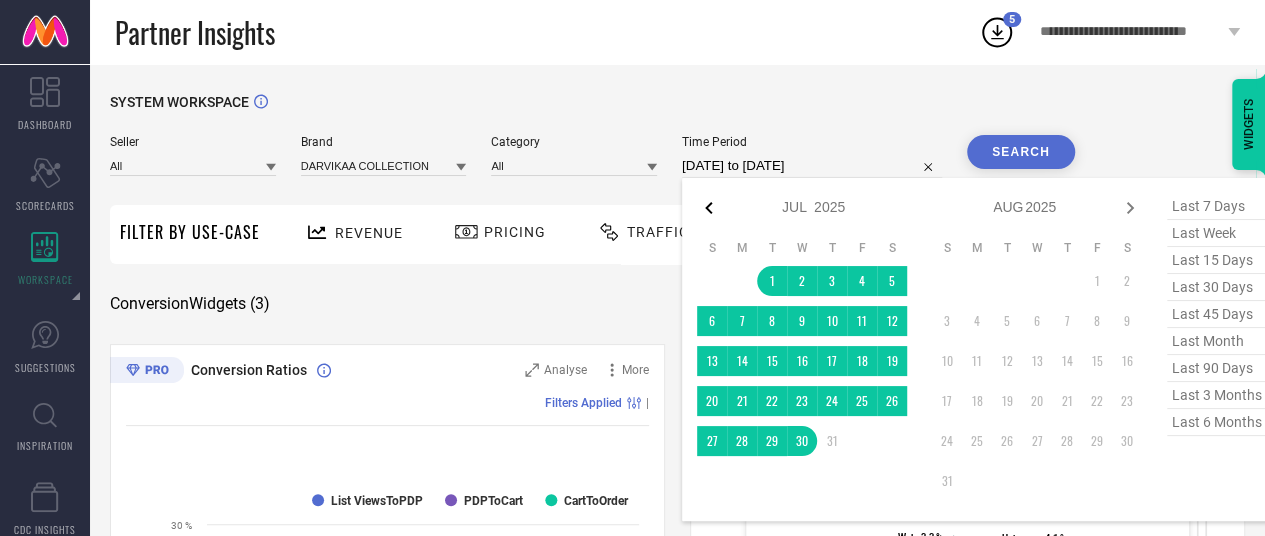 click 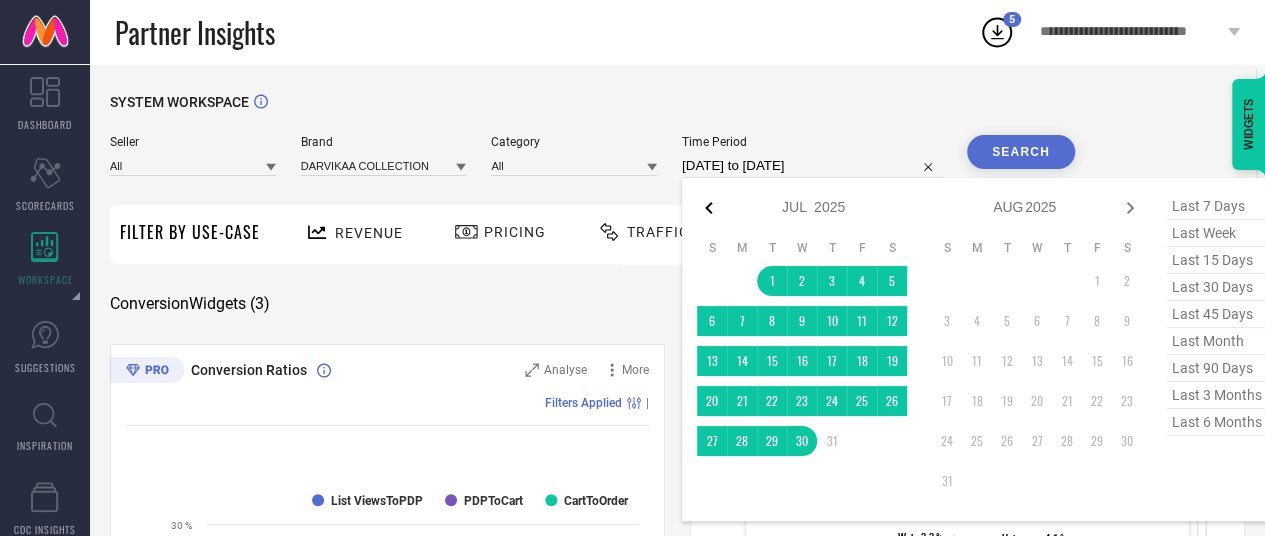 select on "6" 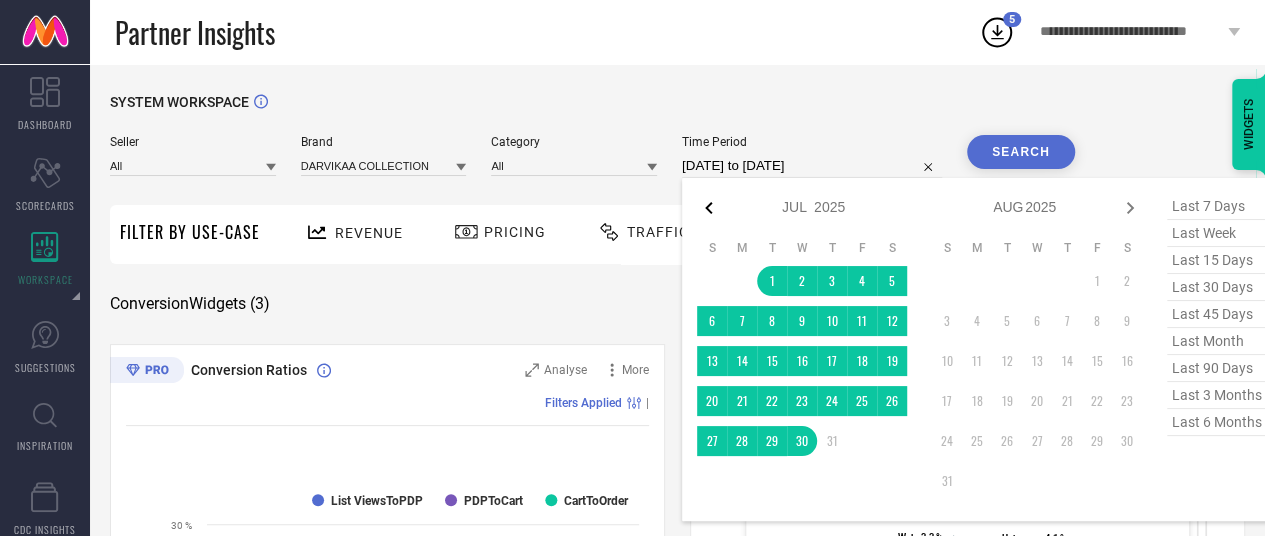 select on "2025" 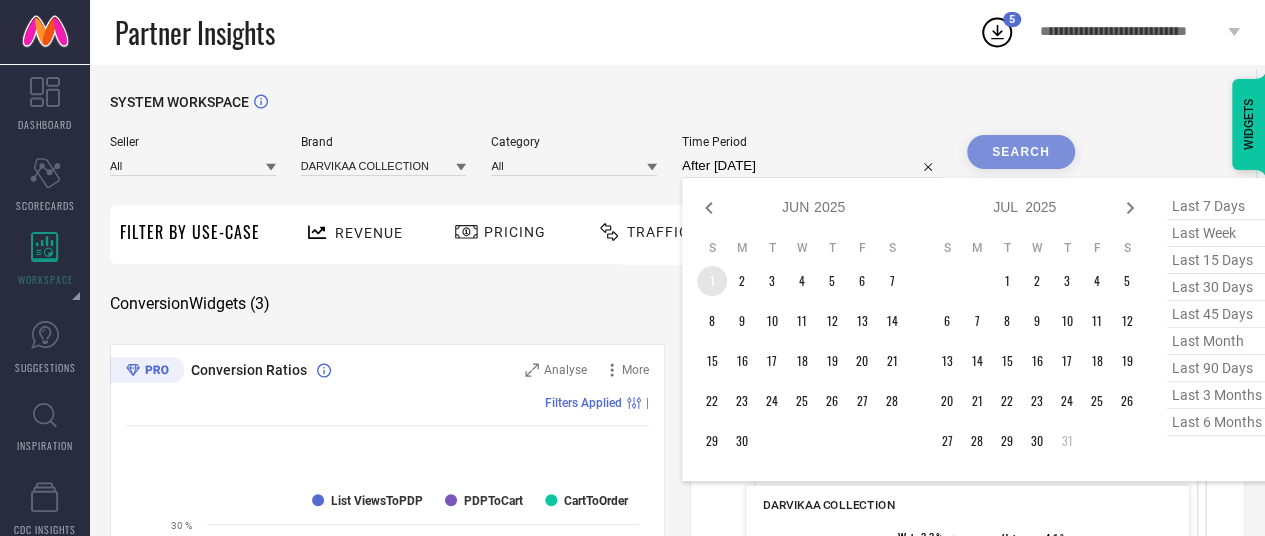 click on "1" at bounding box center [712, 281] 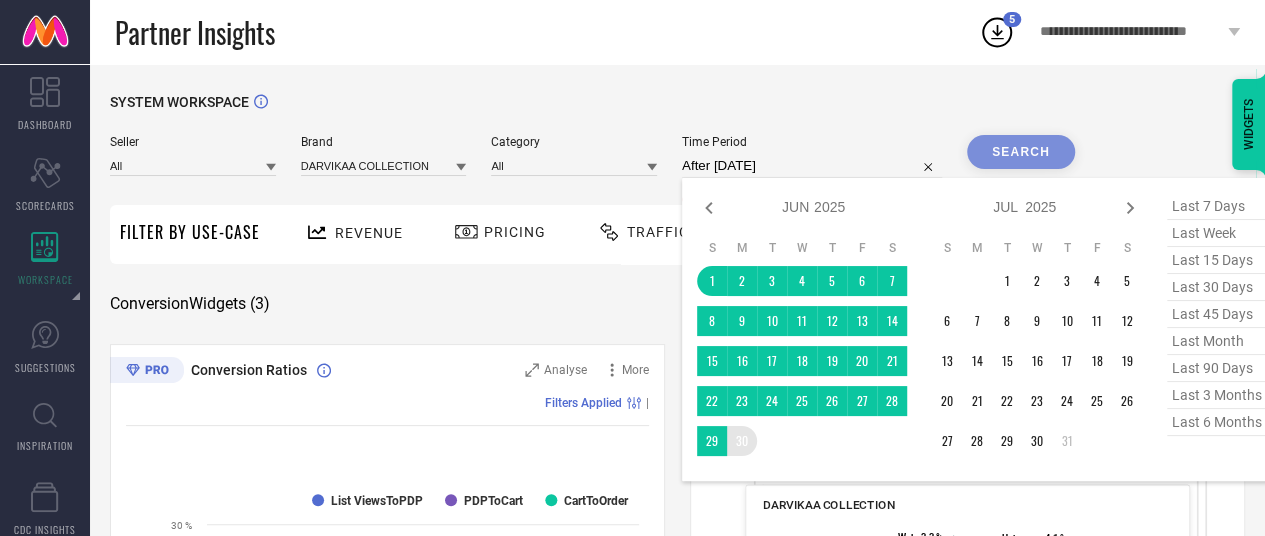 type on "[DATE] to [DATE]" 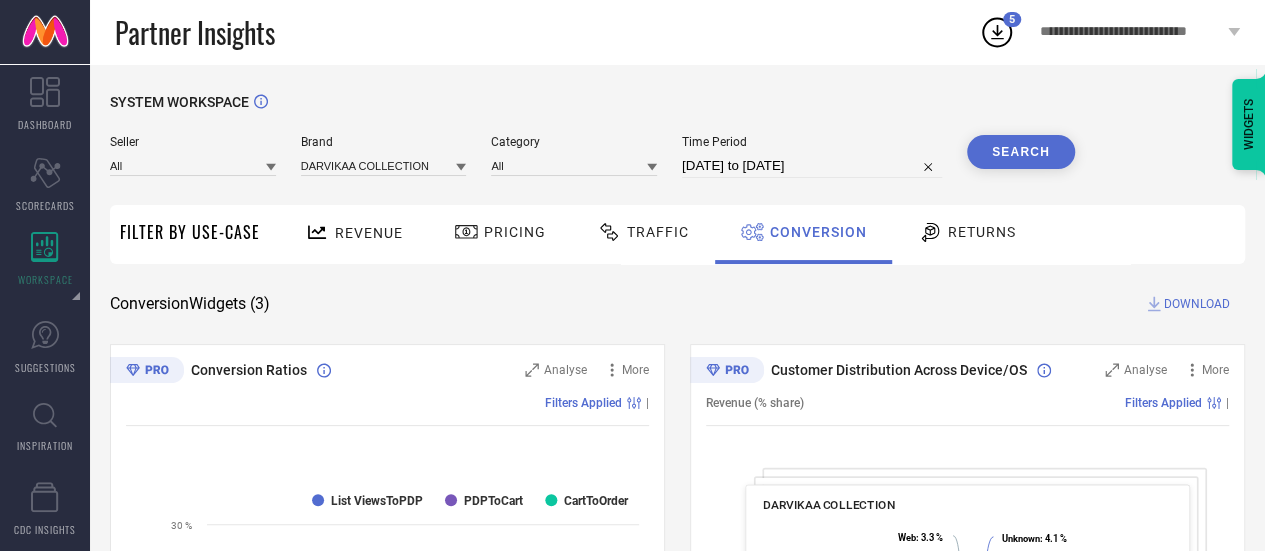 click on "Search" at bounding box center (1021, 152) 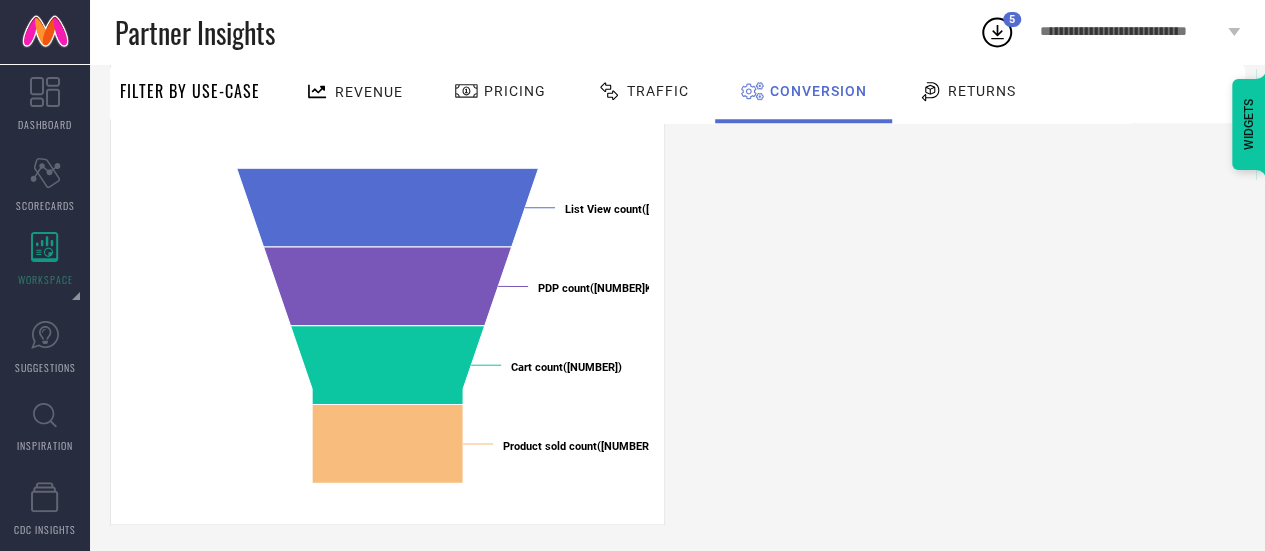 scroll, scrollTop: 845, scrollLeft: 0, axis: vertical 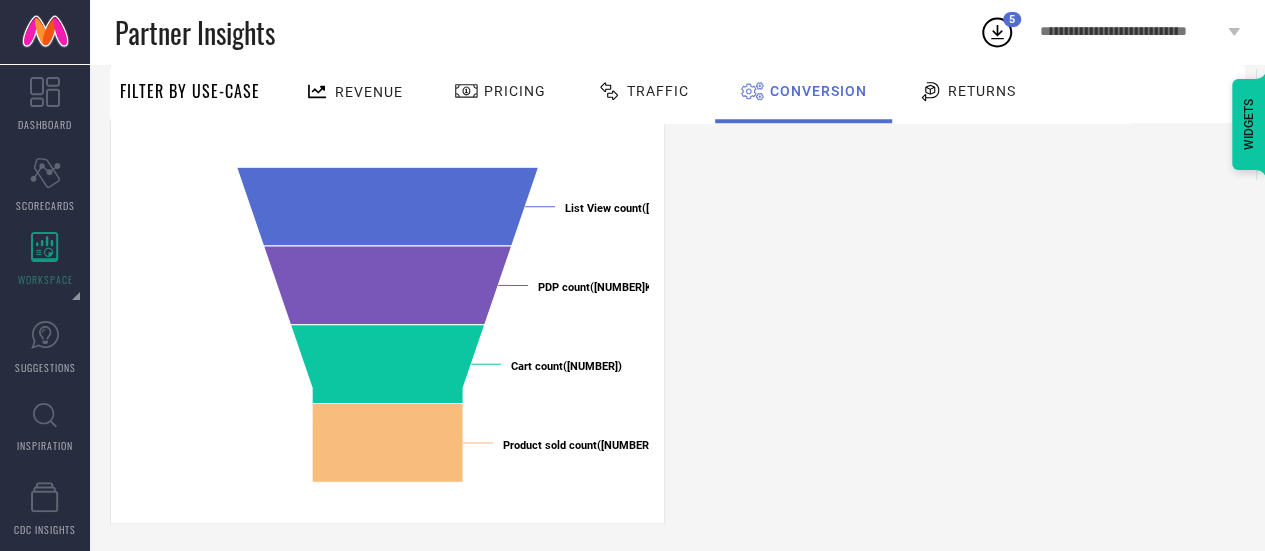 drag, startPoint x: 935, startPoint y: 103, endPoint x: 854, endPoint y: 93, distance: 81.61495 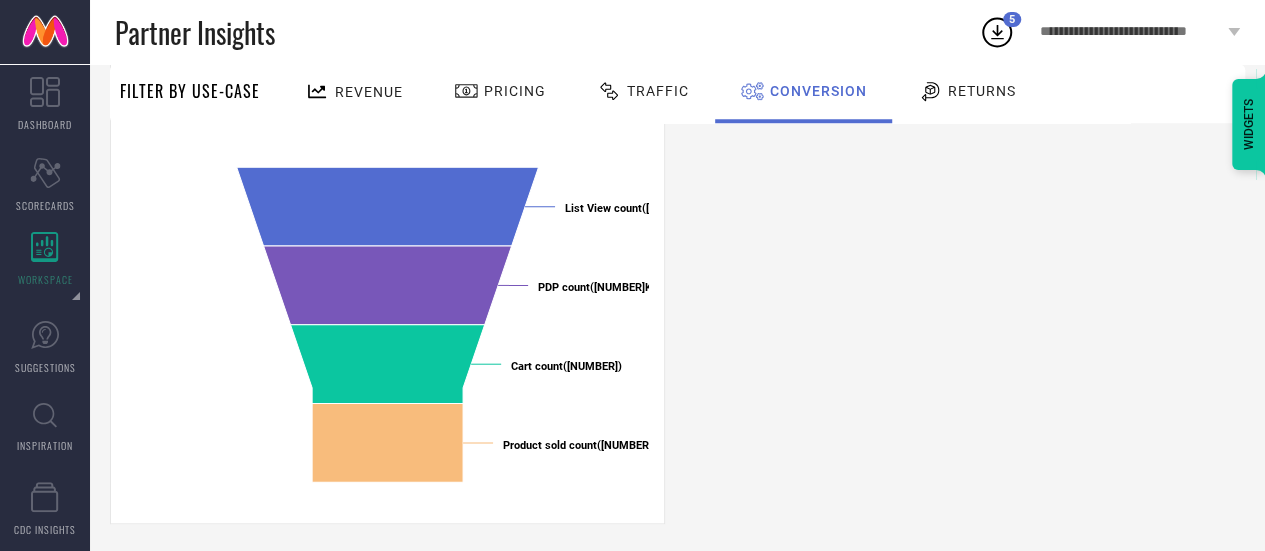 click on "Returns" at bounding box center (967, 91) 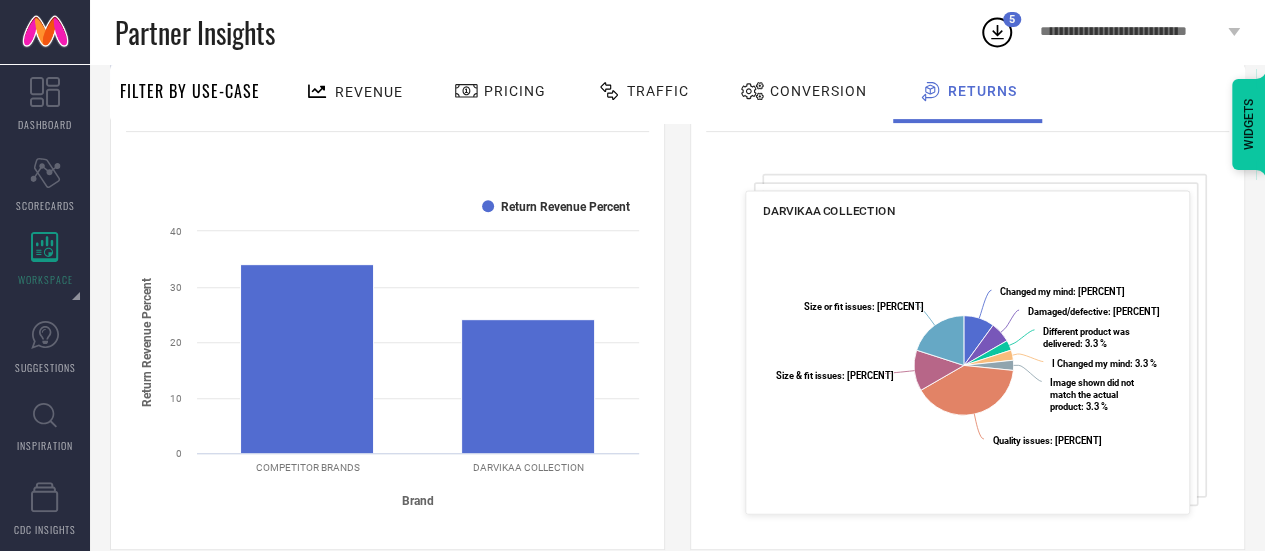 scroll, scrollTop: 0, scrollLeft: 0, axis: both 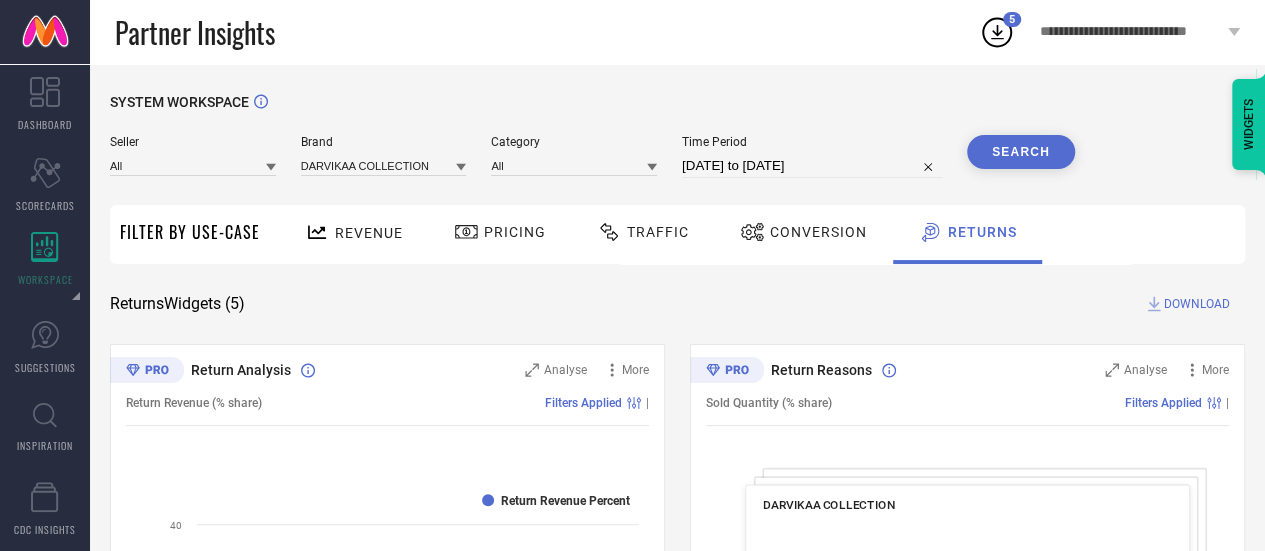 click on "DOWNLOAD" at bounding box center (1197, 304) 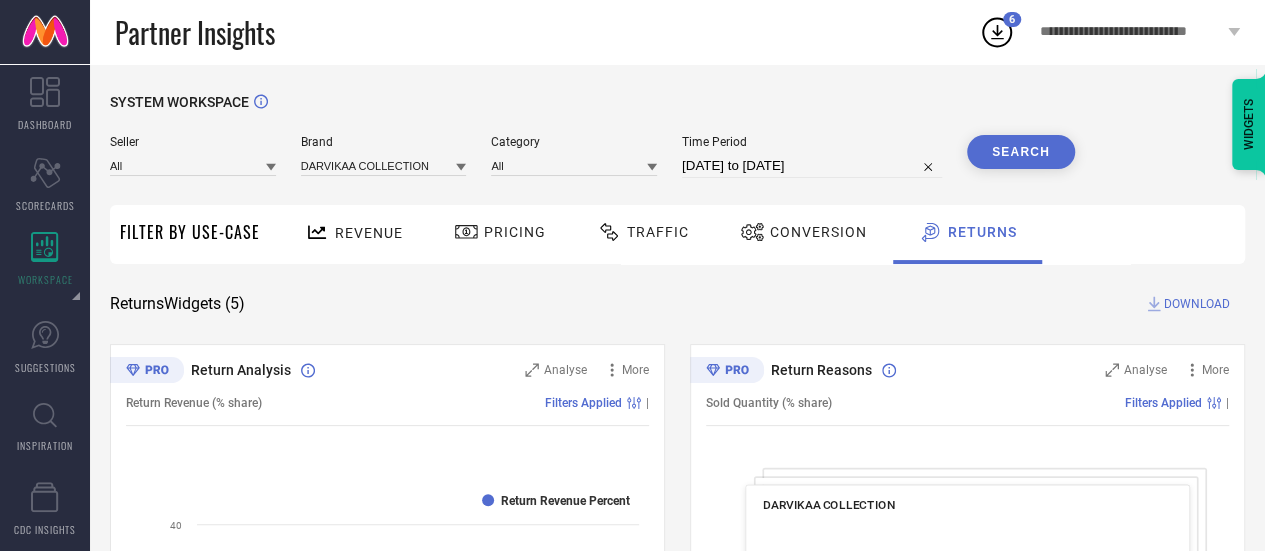 click on "Conversion" at bounding box center (803, 234) 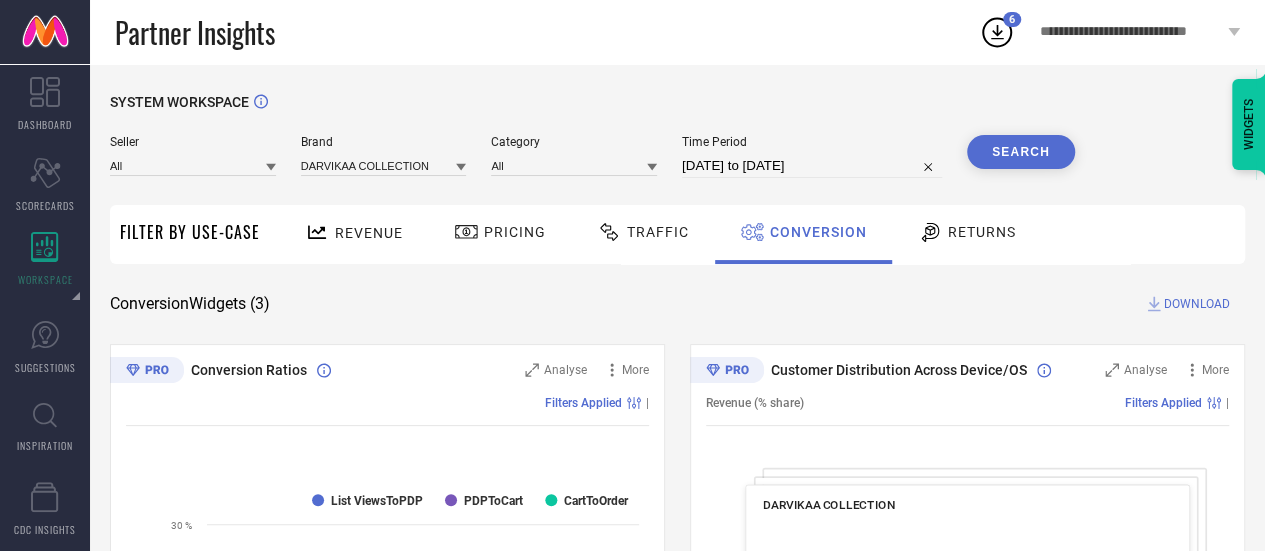 click on "DOWNLOAD" at bounding box center (1197, 304) 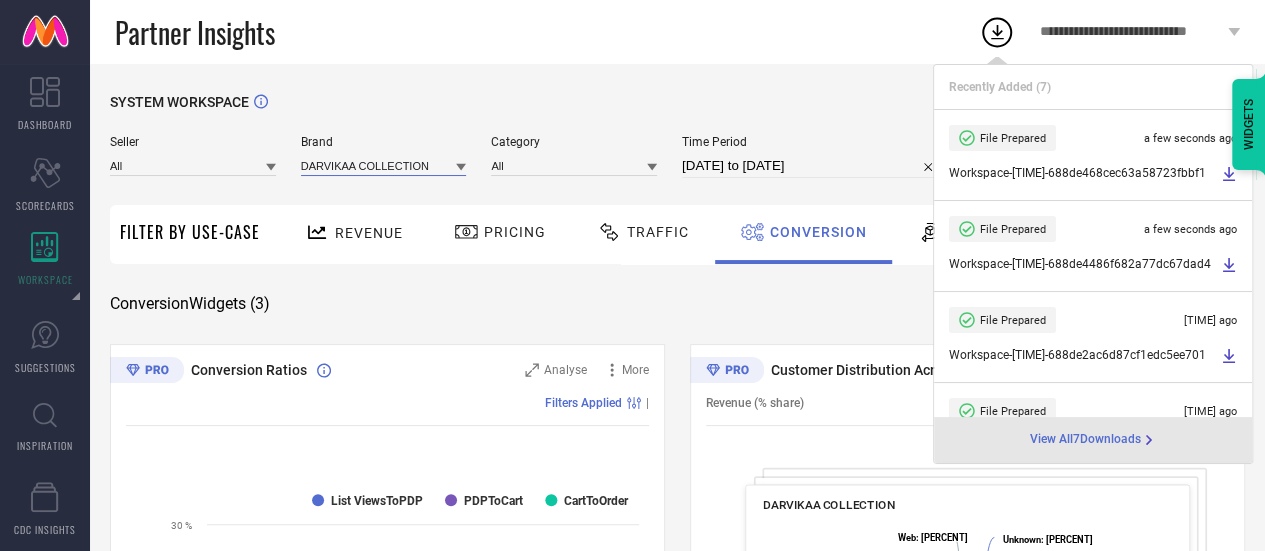 click at bounding box center [384, 165] 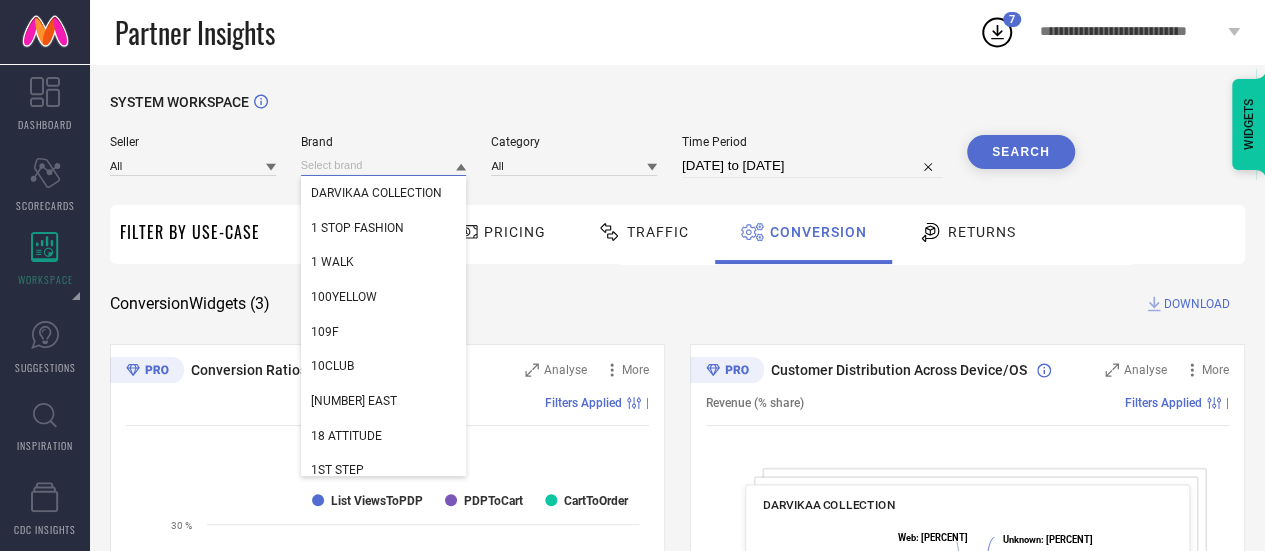 paste on "[BRAND]" 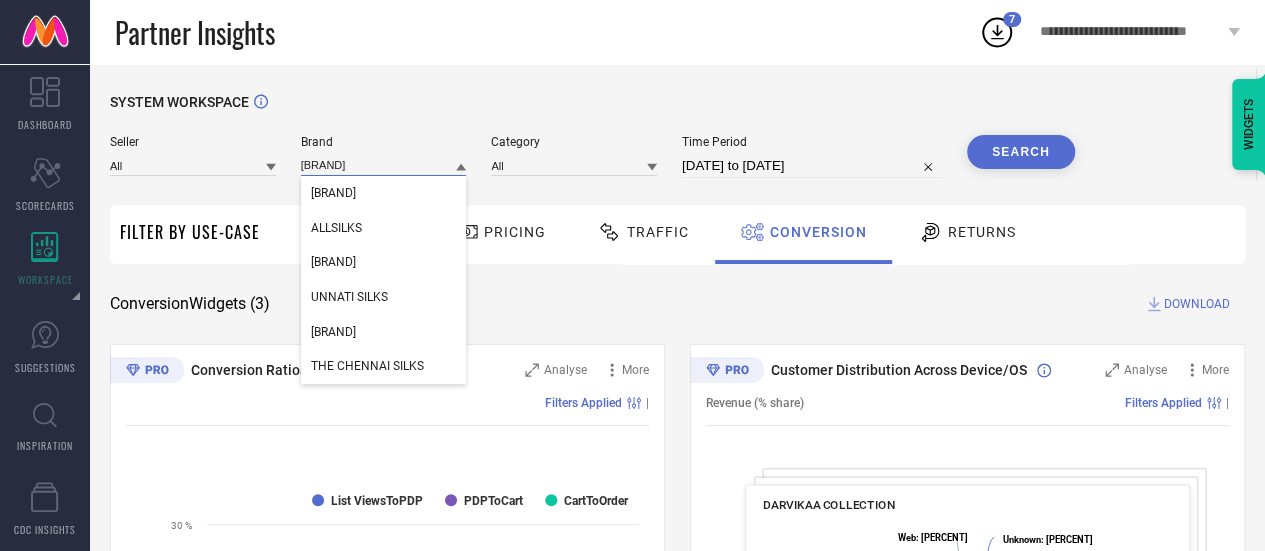 type on "[BRAND]" 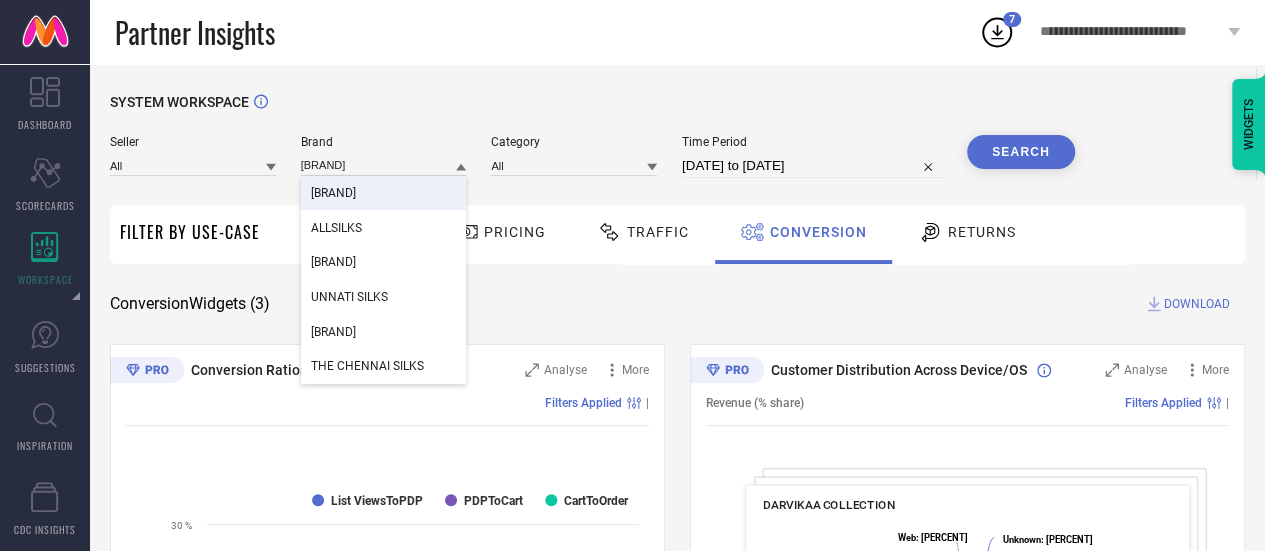 click on "[BRAND]" at bounding box center (333, 193) 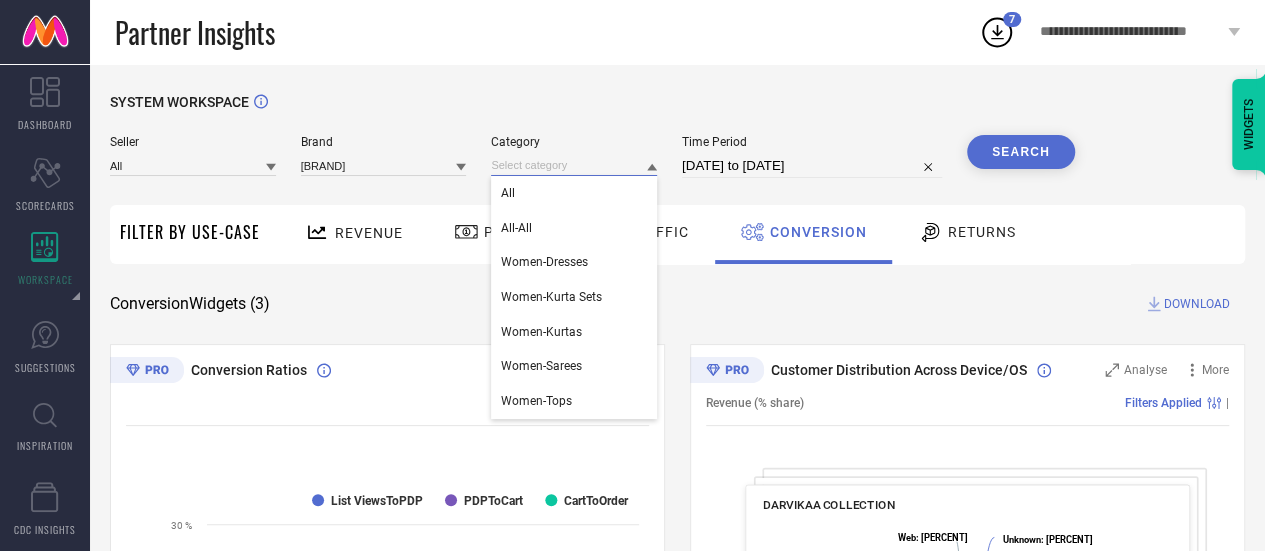 click at bounding box center [574, 165] 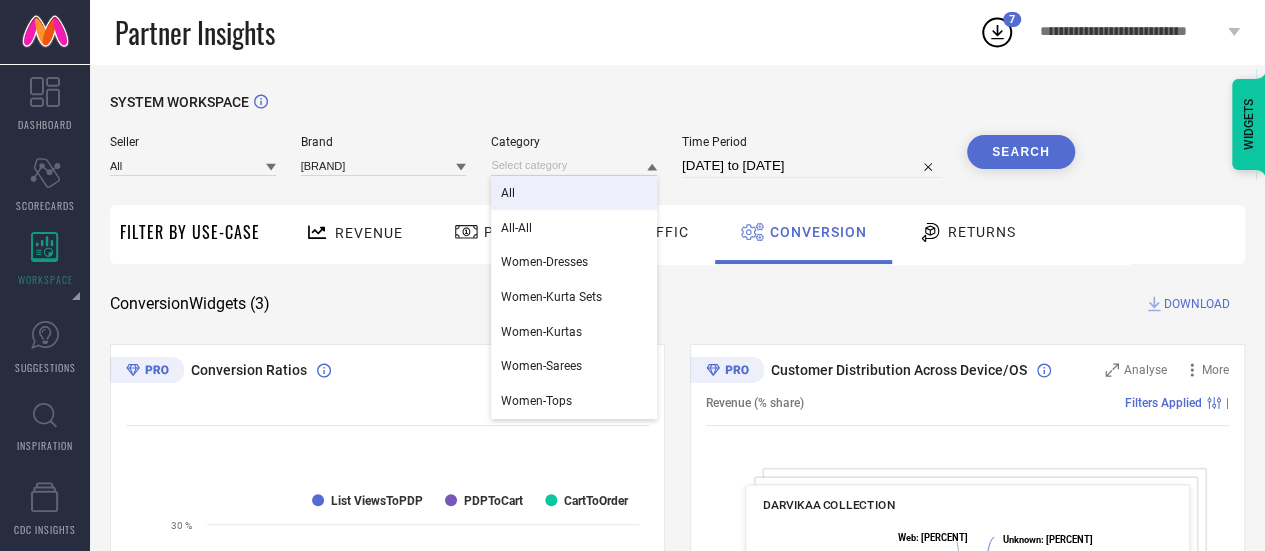 click on "All" at bounding box center [574, 193] 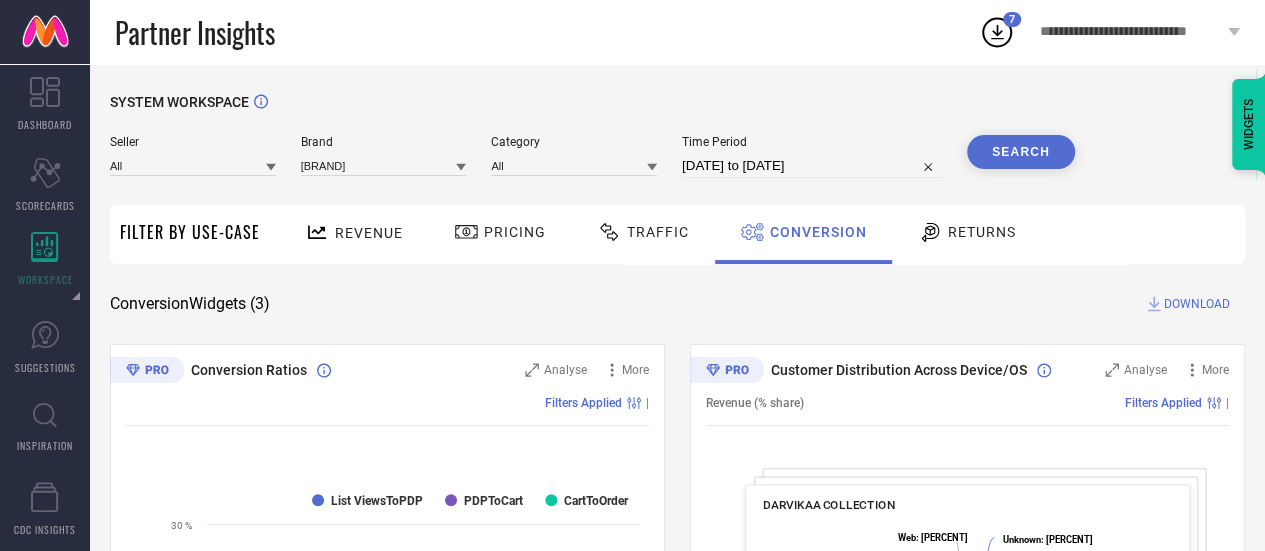 click on "Search" at bounding box center [1021, 152] 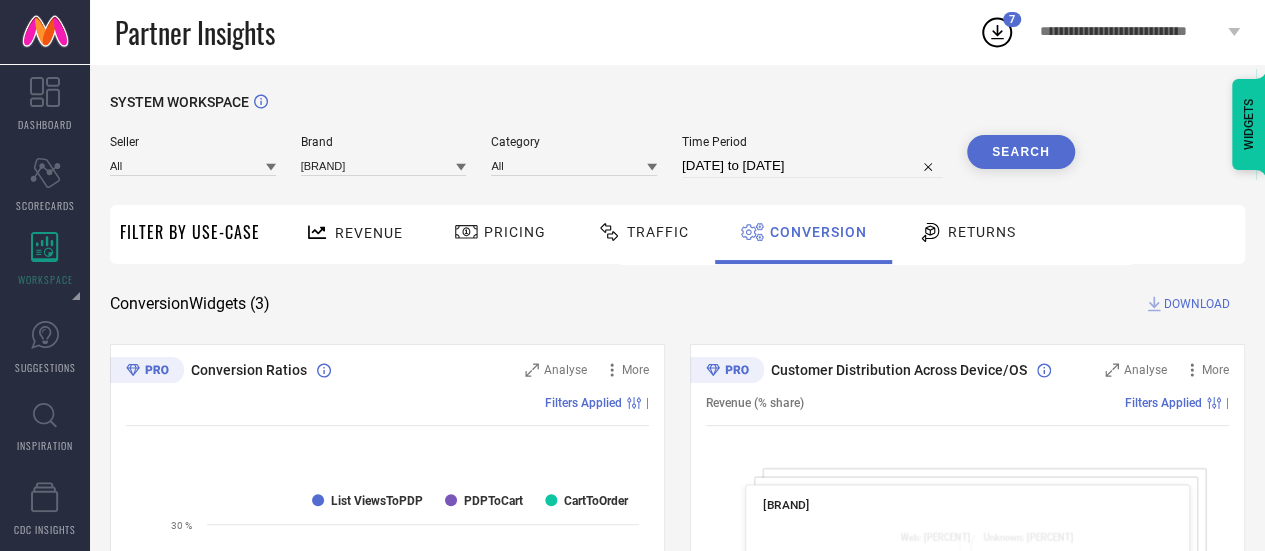 click on "Revenue" at bounding box center [369, 233] 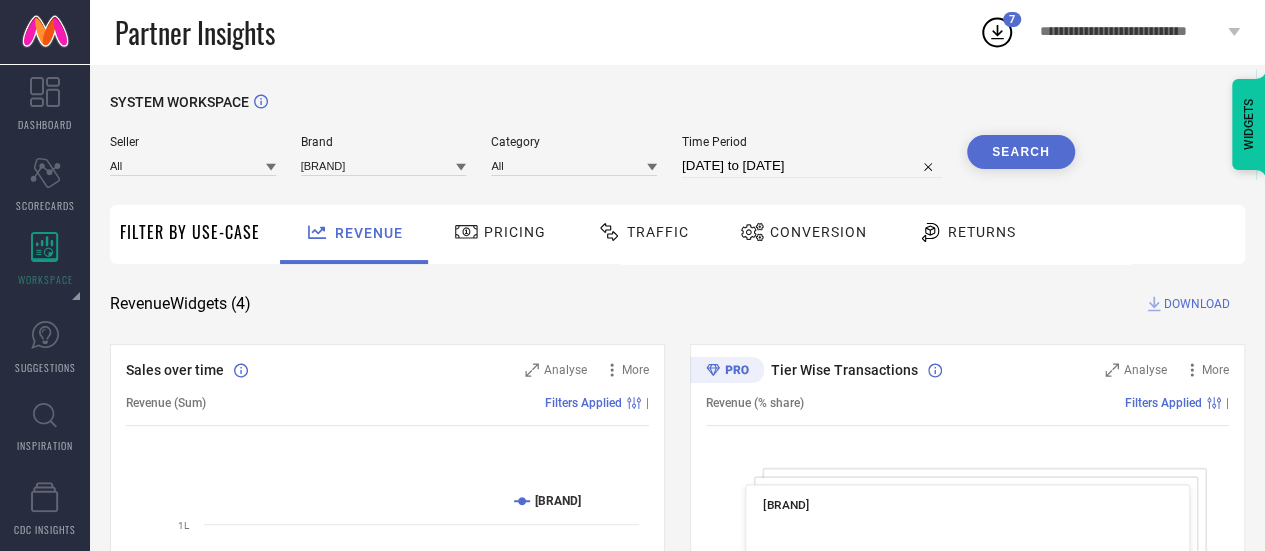 click on "DOWNLOAD" at bounding box center [1197, 304] 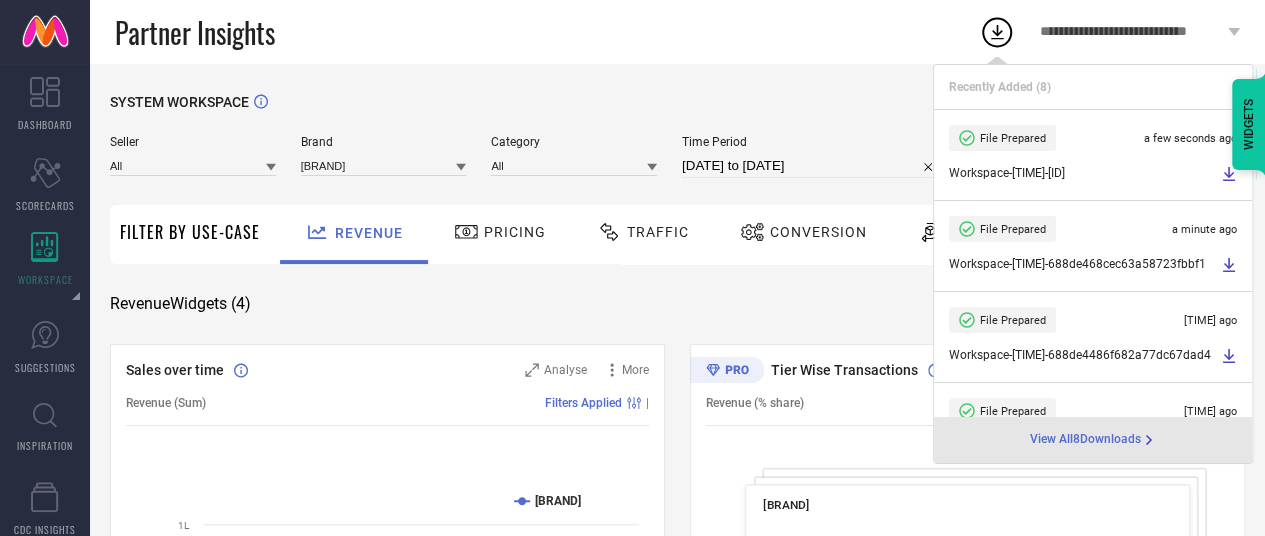 click on "[DATE] to [DATE]" at bounding box center [812, 166] 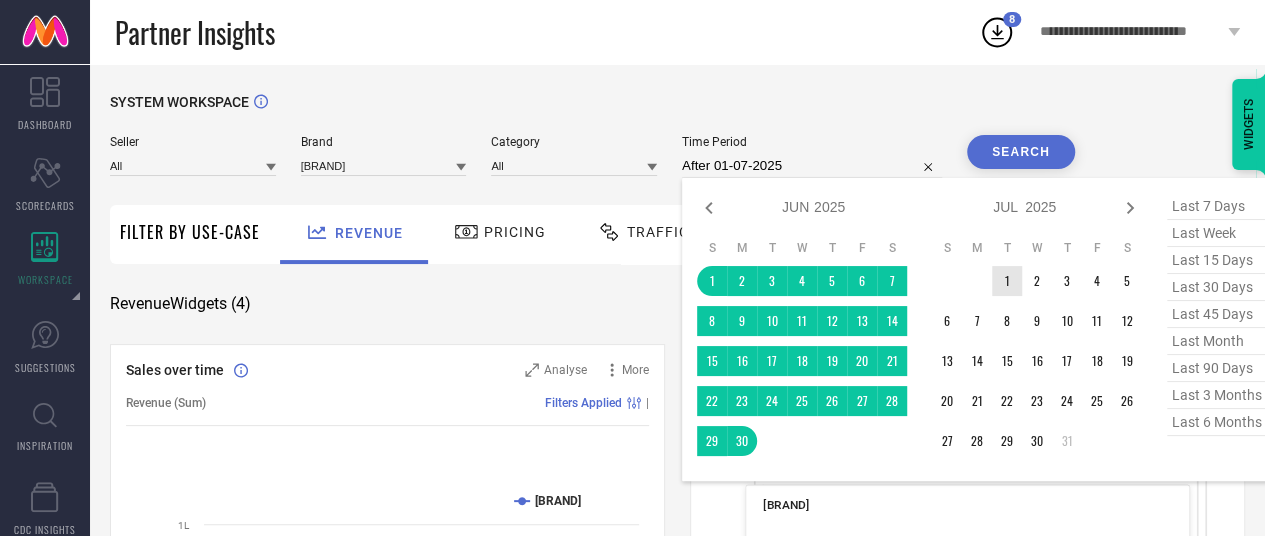 click on "1" at bounding box center (1007, 281) 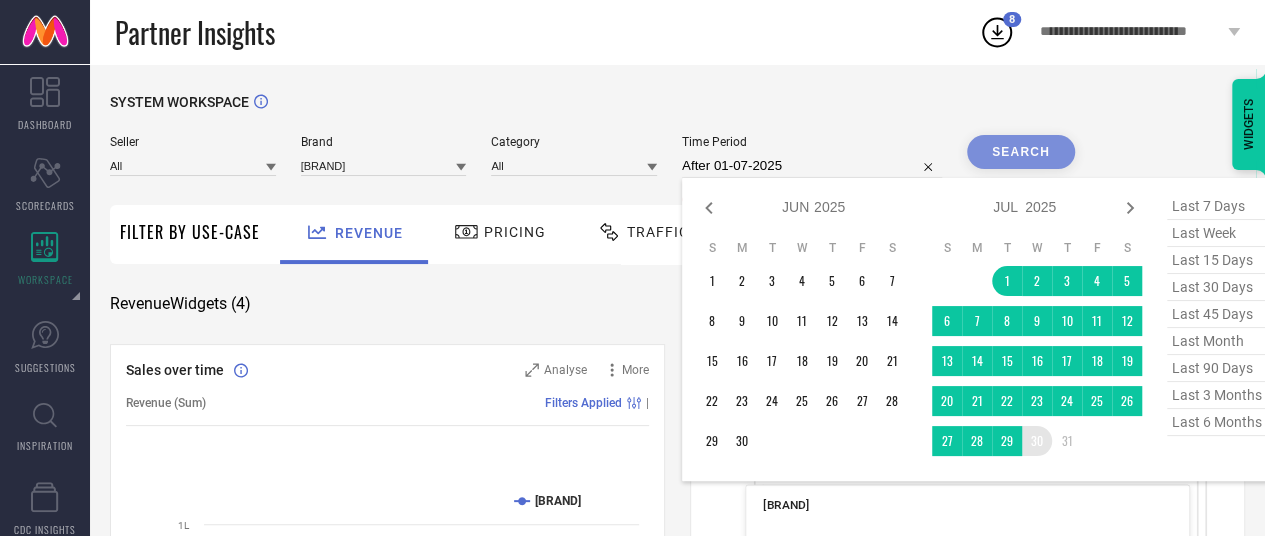 type on "[DATE] to [DATE]" 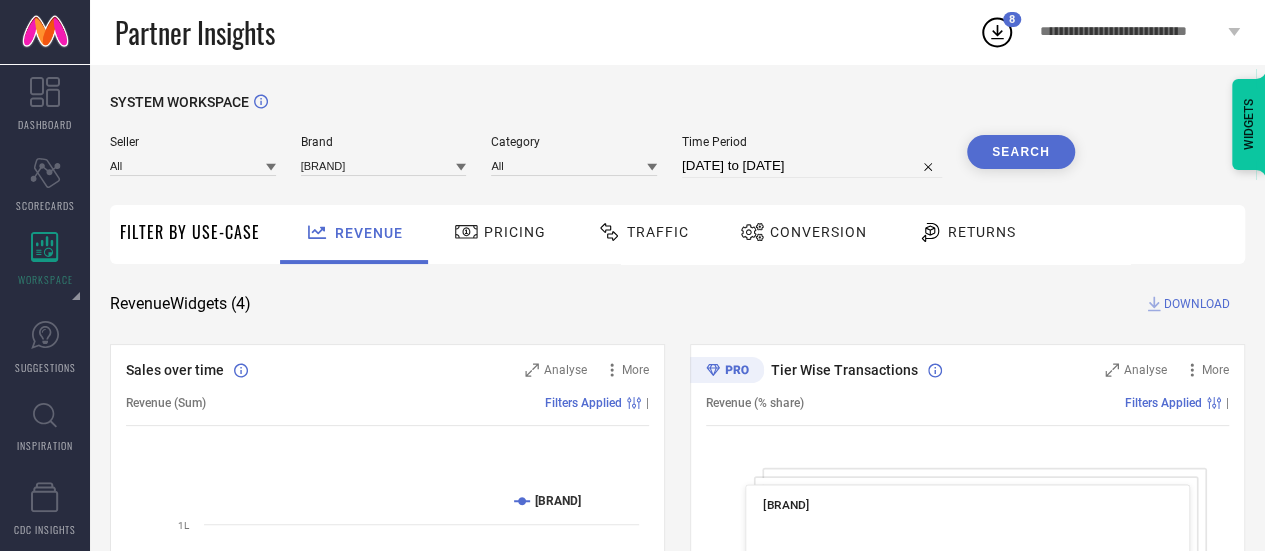 click on "Search" at bounding box center (1021, 152) 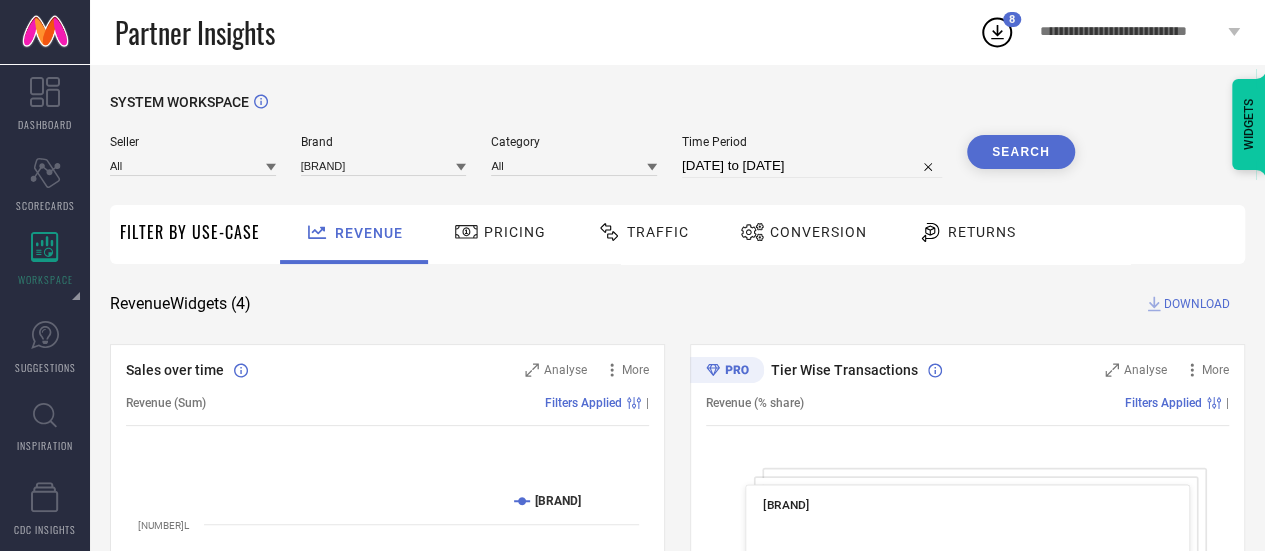 click on "SYSTEM WORKSPACE Seller All Brand [BRAND] Category All Time Period [DATE] to [DATE] Search Filter By Use-Case Revenue Pricing Traffic Conversion Returns Revenue  Widgets ( [NUMBER] ) DOWNLOAD Sales over time Analyse More Revenue (Sum) Filters Applied |  Created with Highcharts 9.3.3 Time Aggregate Revenue [BRAND] [DATE] [DATE] [DATE] [DATE] [DATE] [NUMBER] [NUMBER] [NUMBER] Tier Wise Transactions Analyse More Revenue (% share) Filters Applied |  [BRAND] Created with Highcharts 9.3.3 Metro : [PERCENT] ​ Metro : [PERCENT] Tier 1A : [PERCENT] ​ Tier 1A : [PERCENT] Tier 1B : [PERCENT] ​ Tier 1B : [PERCENT] Tier 2 : [PERCENT] ​ Tier 2 : [PERCENT] Tier 3 & Others : [PERCENT] ​ Tier 3 & Others : [PERCENT] Region Wise Transactions Analyse More Revenue (% share) Filters Applied |  [BRAND] Created with Highcharts 9.3.3 East : [PERCENT] ​ East : [PERCENT] East/North East : [PERCENT] ​ East/North East : [PERCENT] North : [PERCENT] ​ North : [PERCENT] South : [PERCENT] ​ South : [PERCENT] West : [PERCENT] ​ West : [PERCENT] Analyse |" at bounding box center (677, 731) 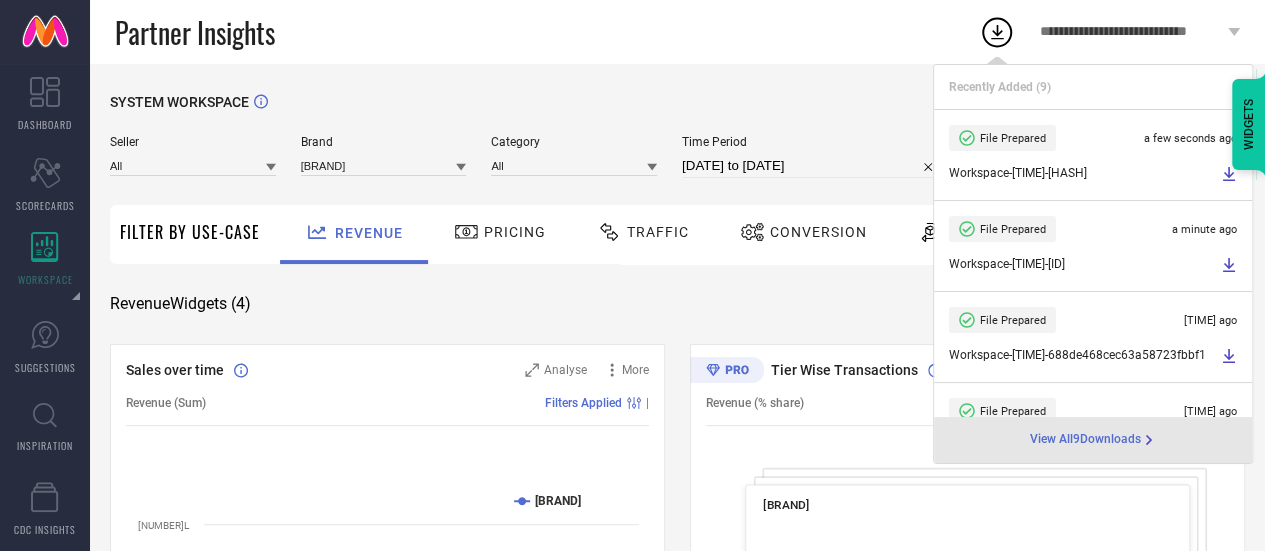 click on "SYSTEM WORKSPACE" at bounding box center [677, 114] 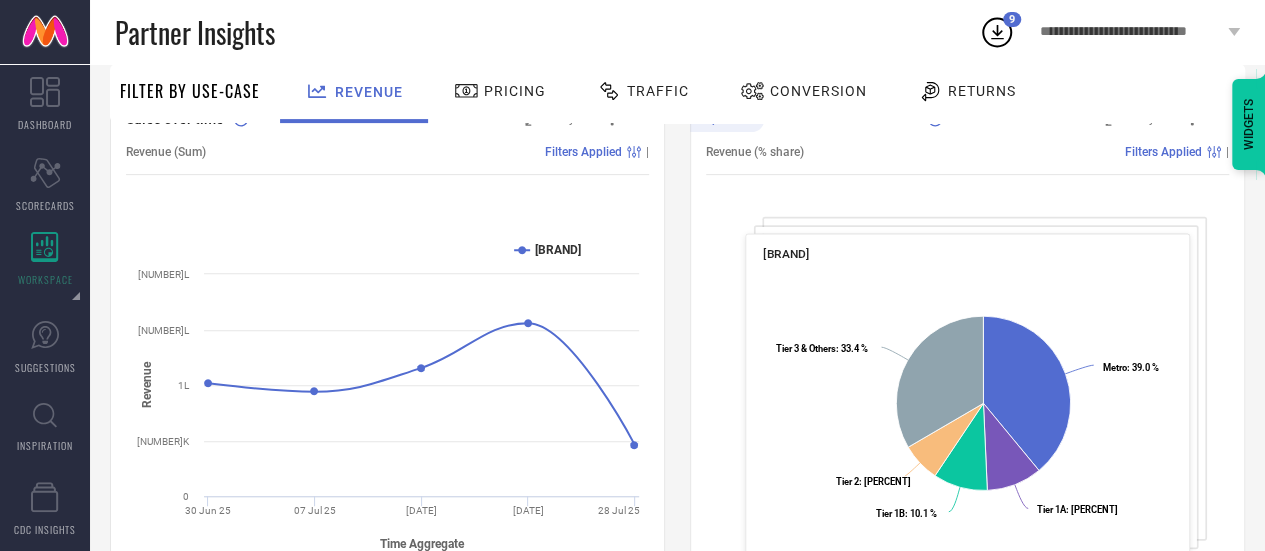 scroll, scrollTop: 0, scrollLeft: 0, axis: both 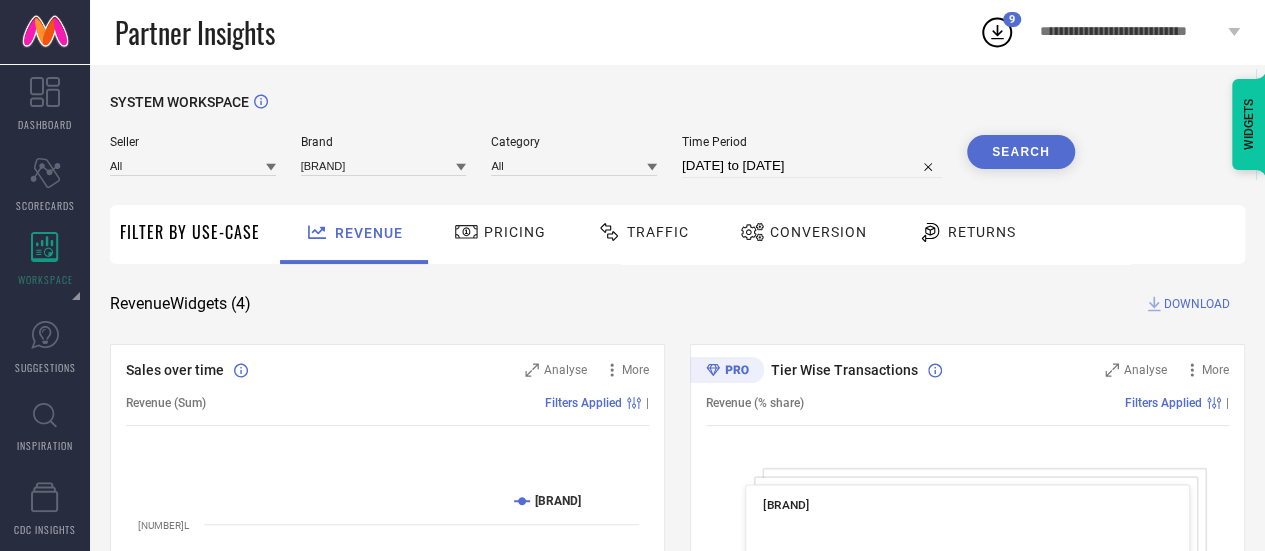 click on "Conversion" at bounding box center (803, 232) 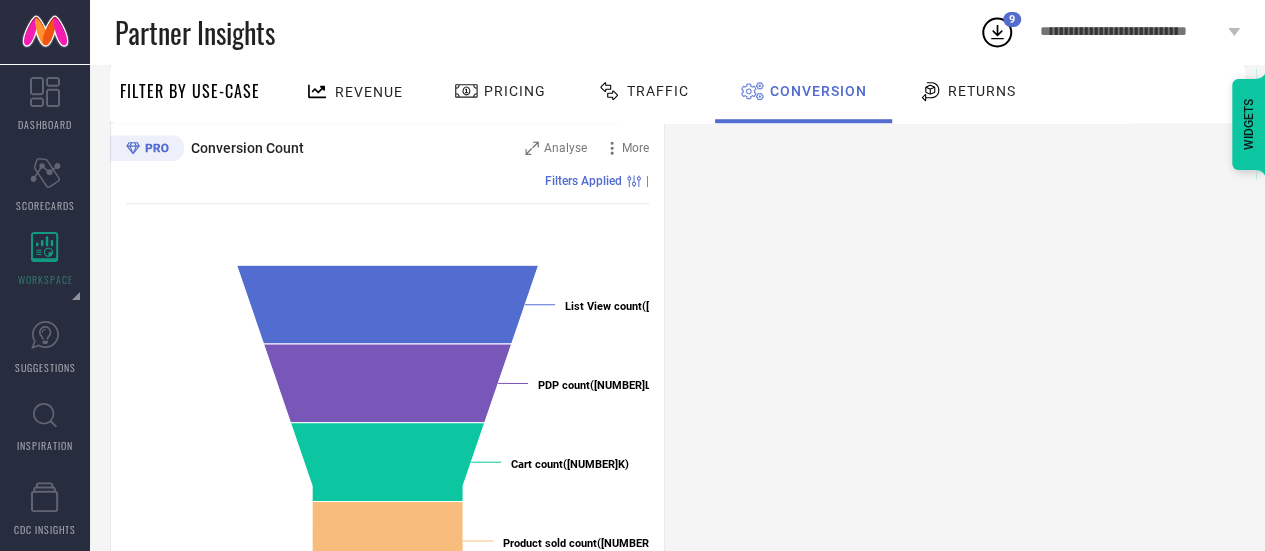 scroll, scrollTop: 0, scrollLeft: 0, axis: both 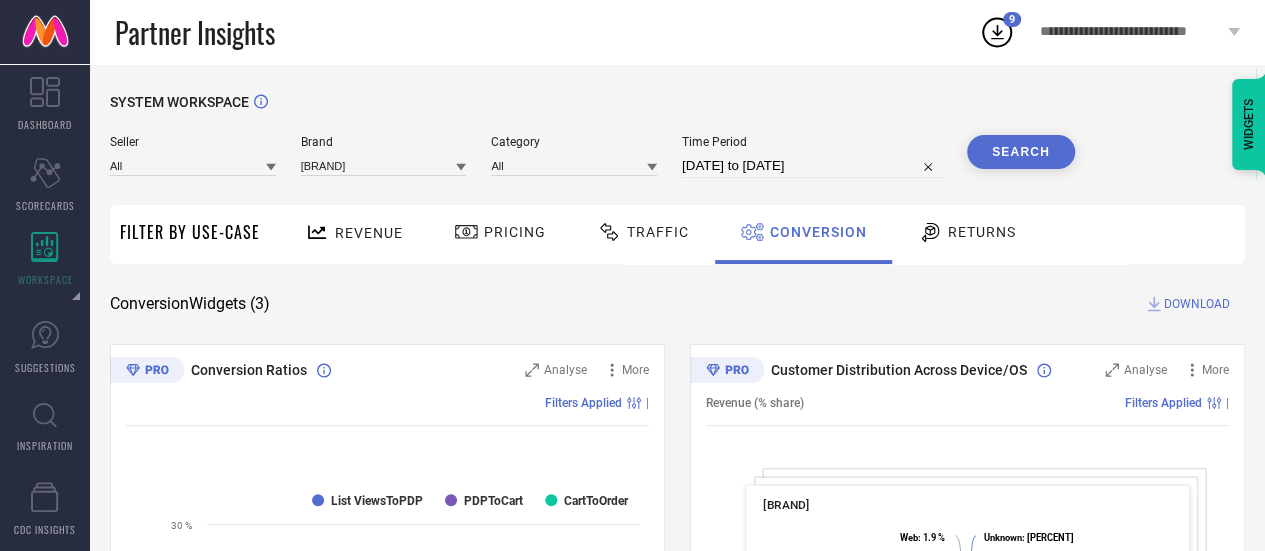 select on "6" 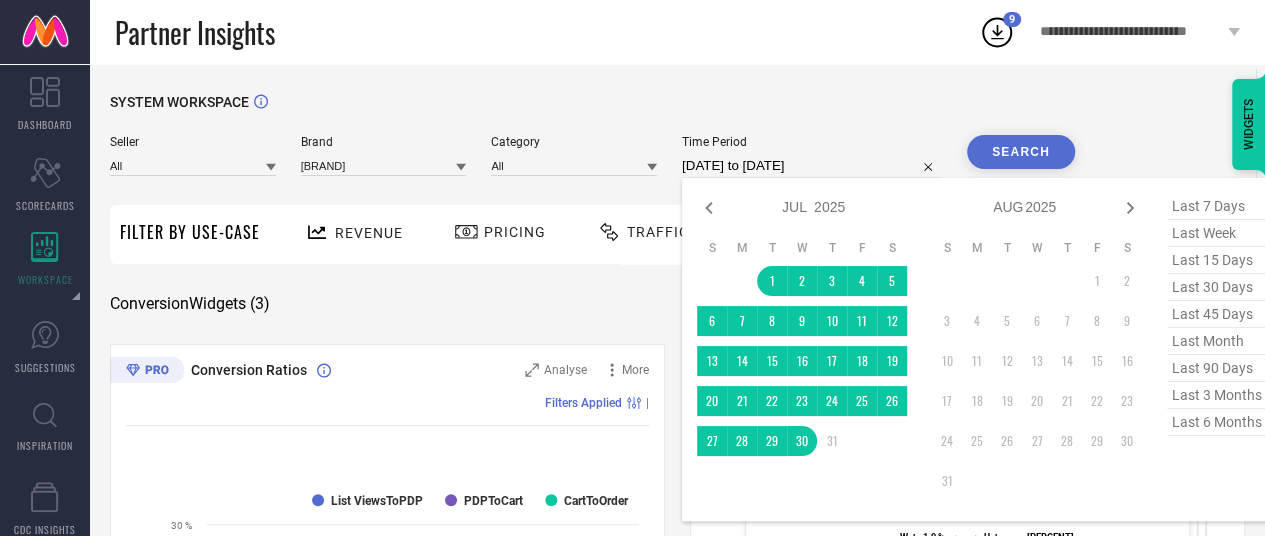 click on "[DATE] to [DATE]" at bounding box center [812, 166] 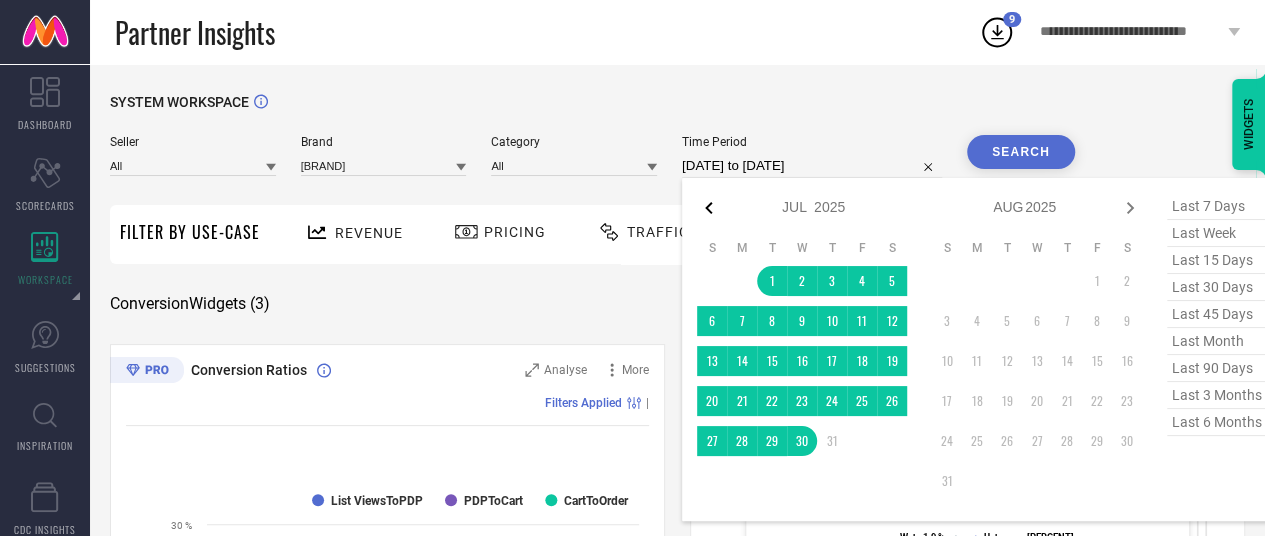 click 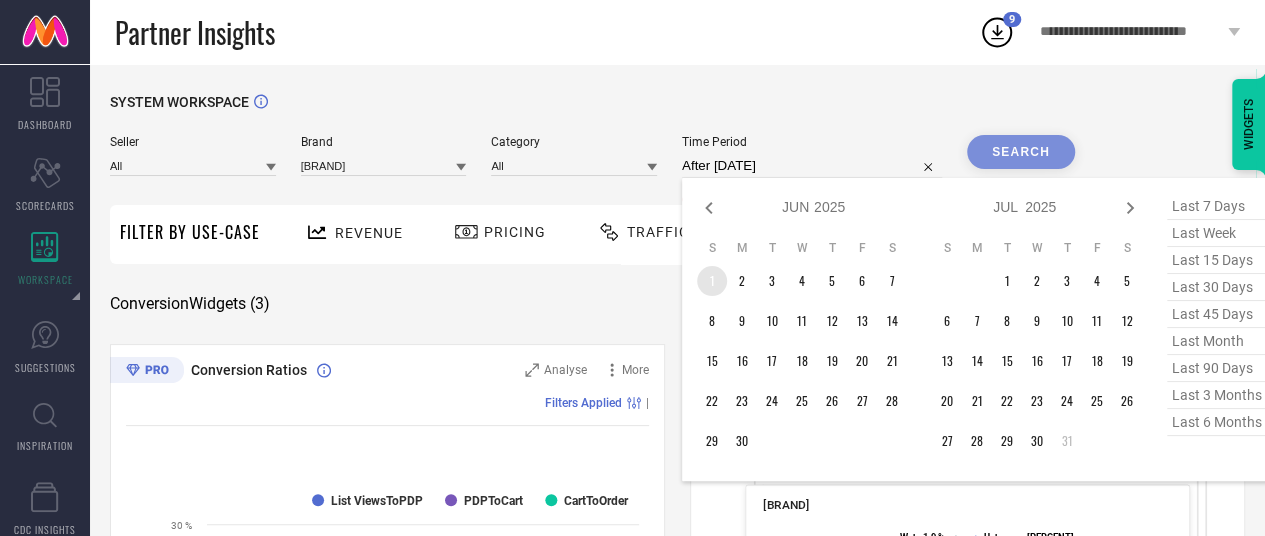 click on "1" at bounding box center (712, 281) 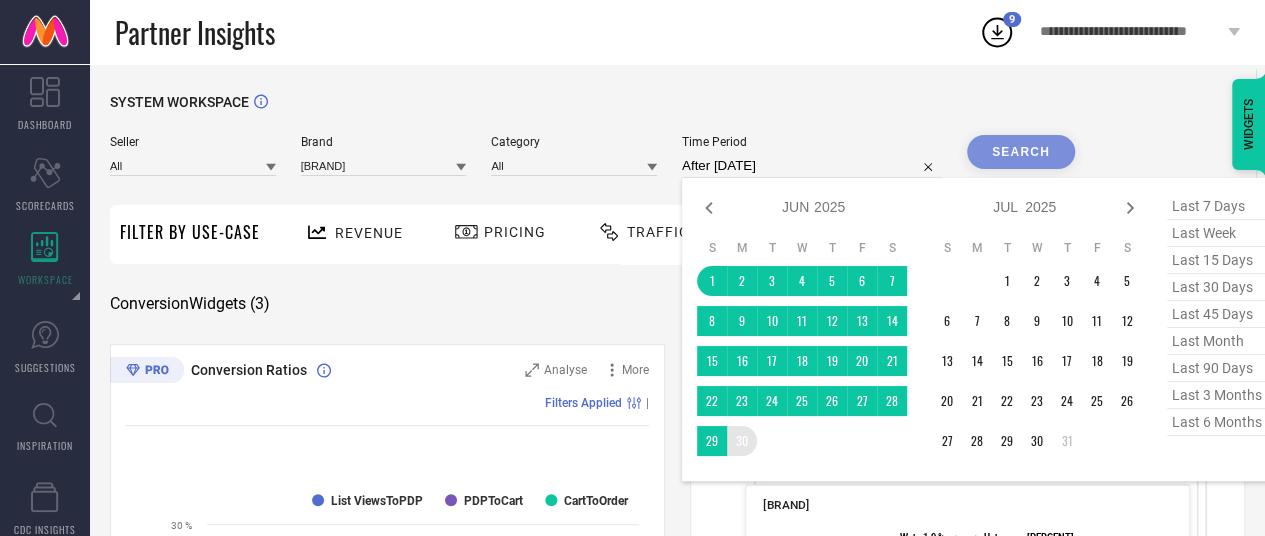 type on "[DATE] to [DATE]" 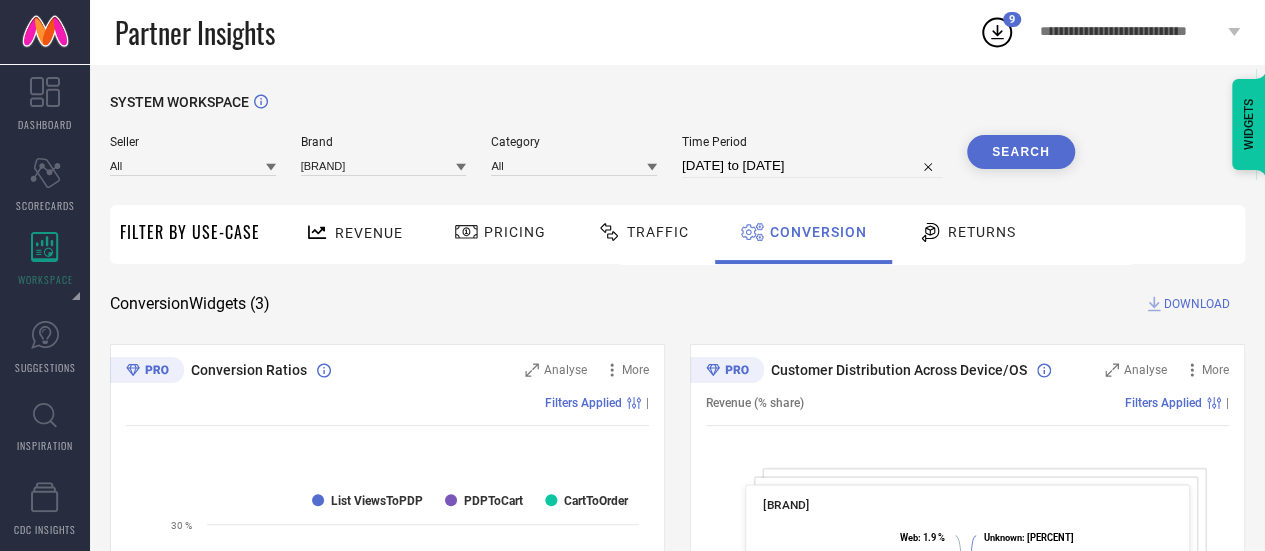 click on "Search" at bounding box center [1021, 152] 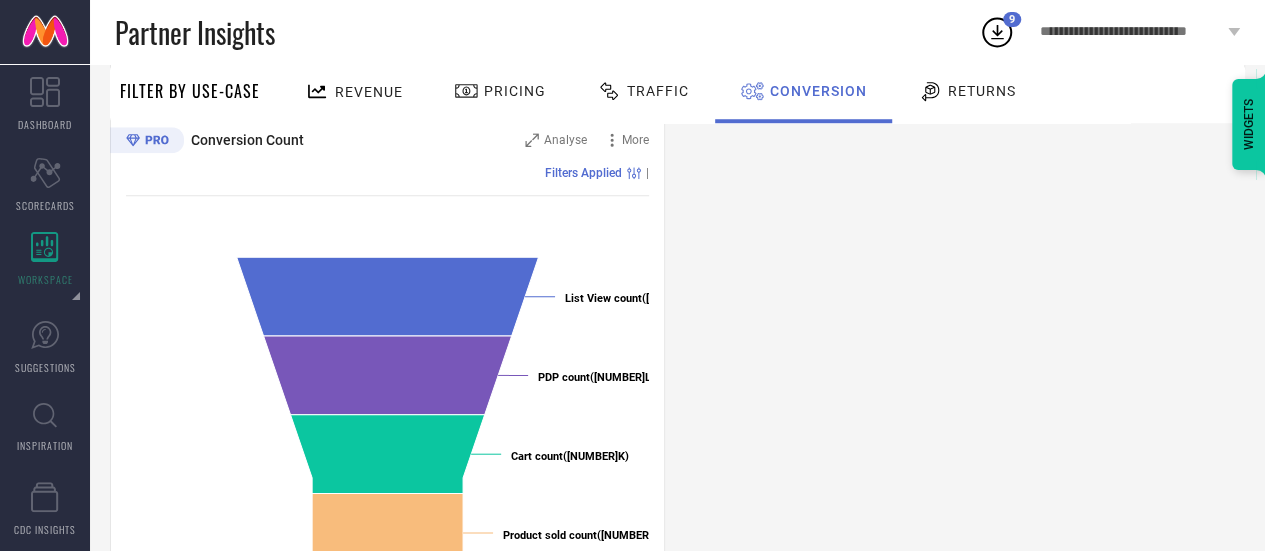 scroll, scrollTop: 758, scrollLeft: 0, axis: vertical 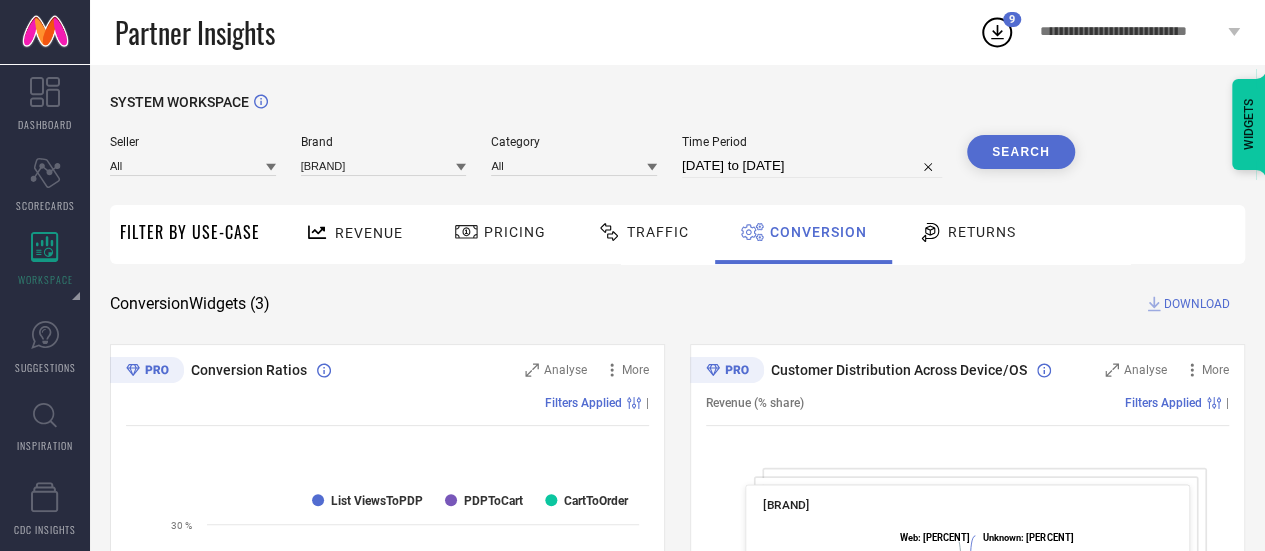 click on "Seller All Brand [BRAND] Category All Time Period [DATE] to [DATE] Search" at bounding box center [592, 165] 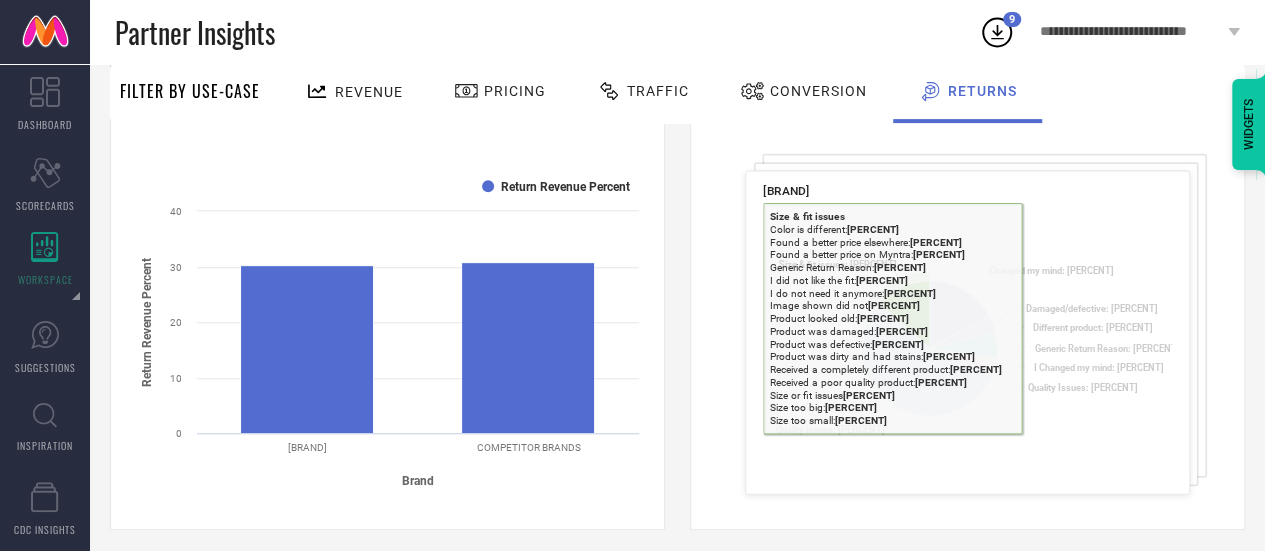 scroll, scrollTop: 0, scrollLeft: 0, axis: both 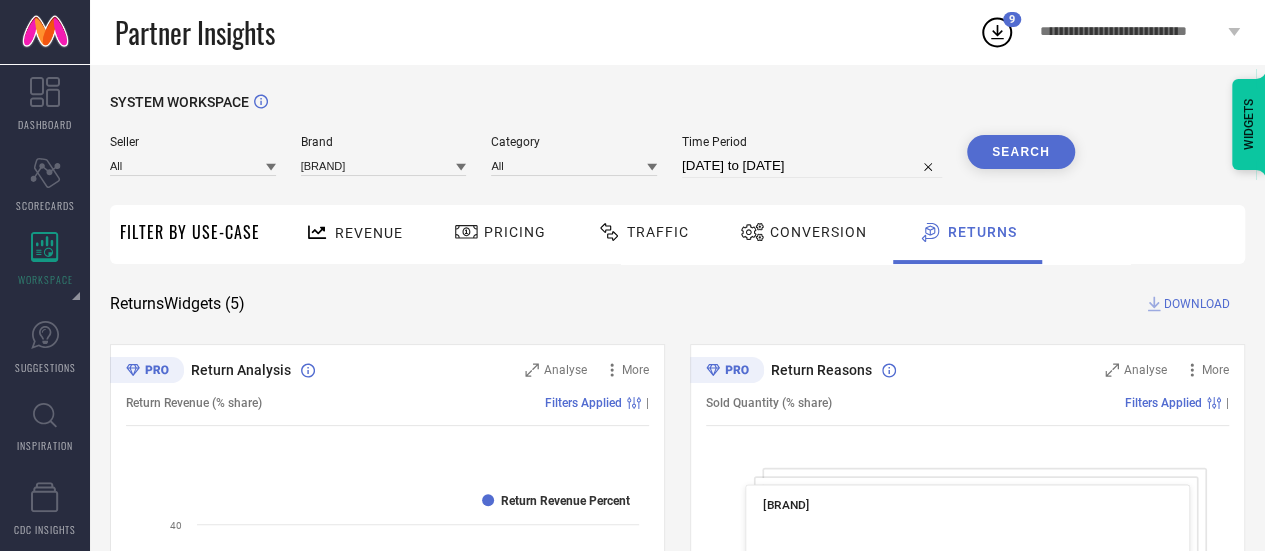 click on "DOWNLOAD" at bounding box center [1197, 304] 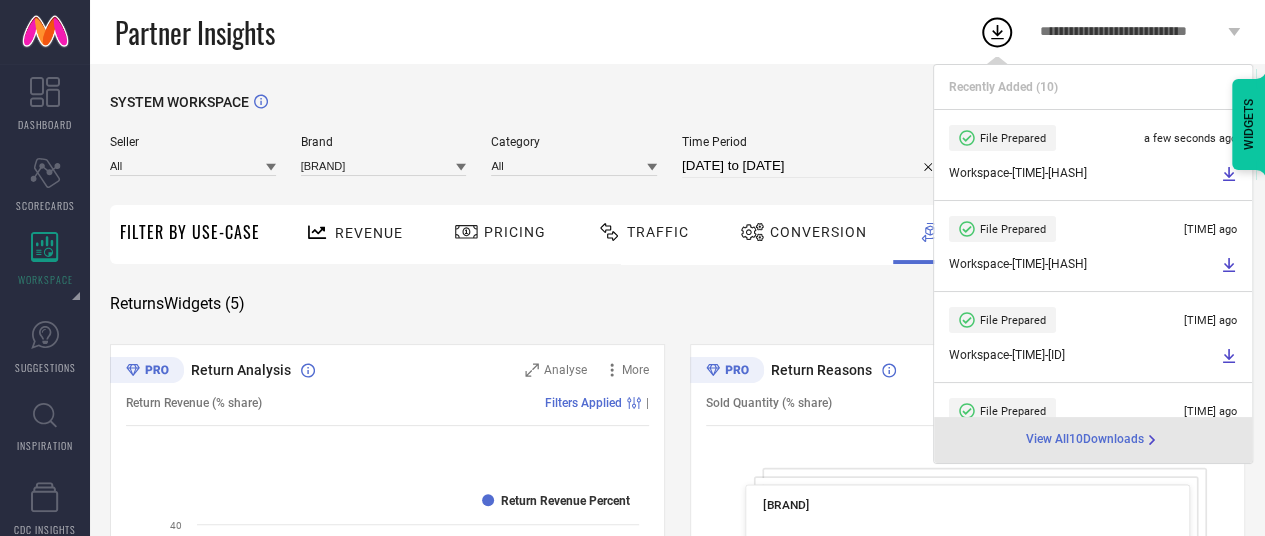 select on "5" 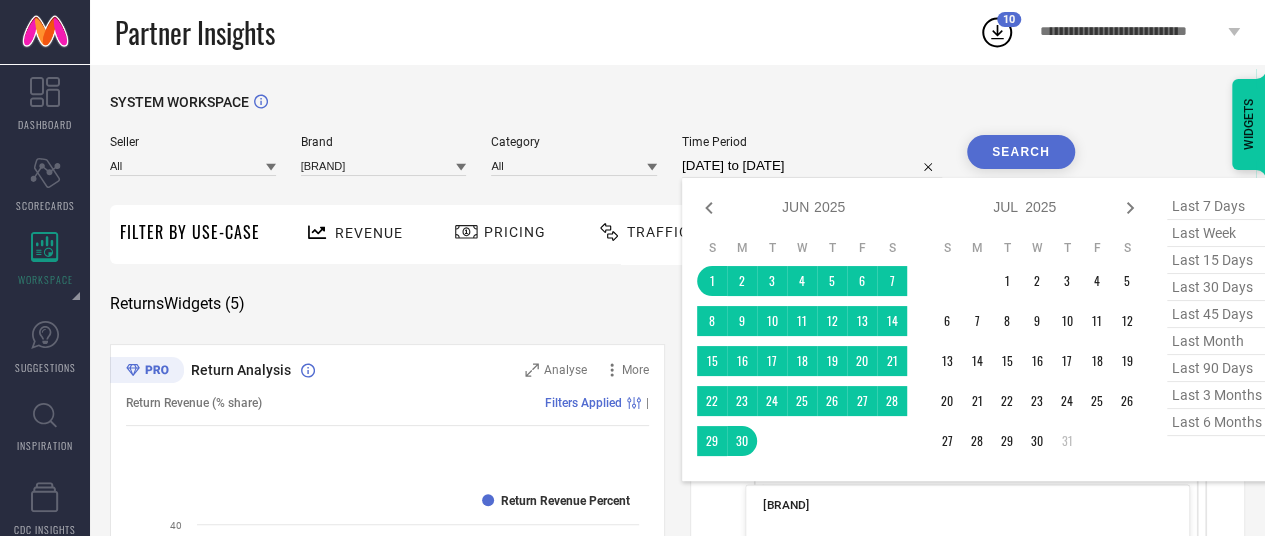 click on "[DATE] to [DATE]" at bounding box center (812, 166) 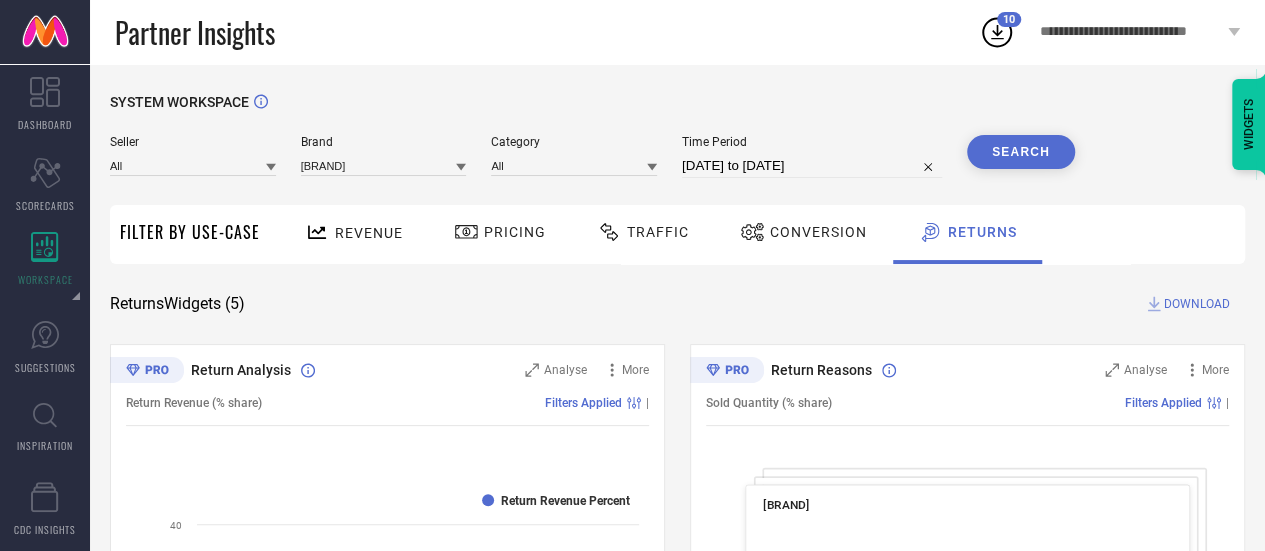 click on "Returns  Widgets ( [NUMBER] ) DOWNLOAD" at bounding box center [677, 304] 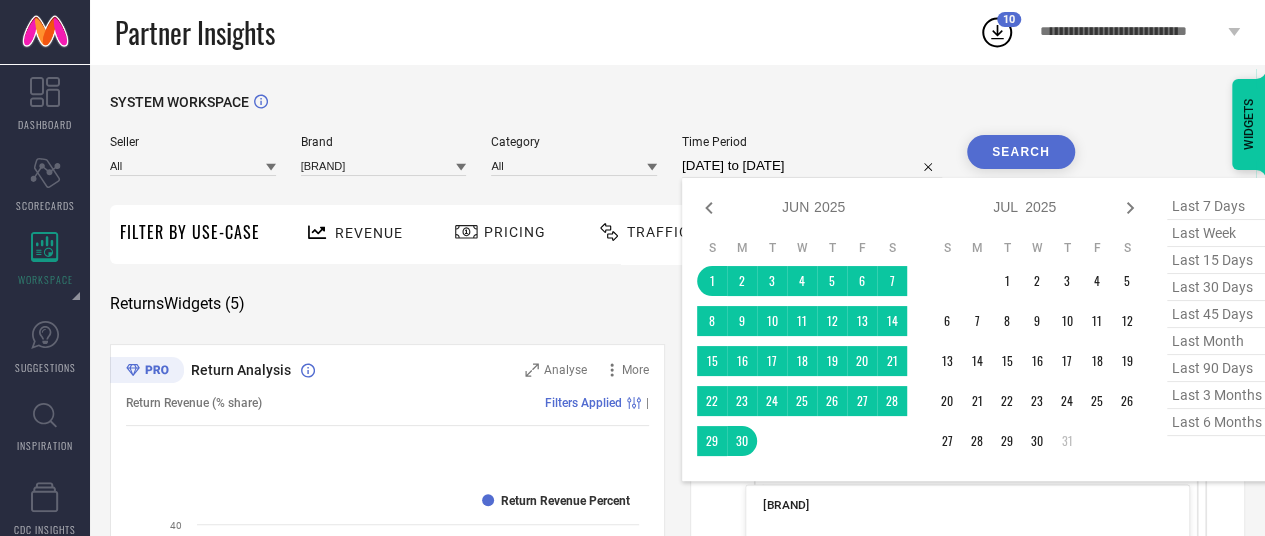 click on "[DATE] to [DATE]" at bounding box center [812, 166] 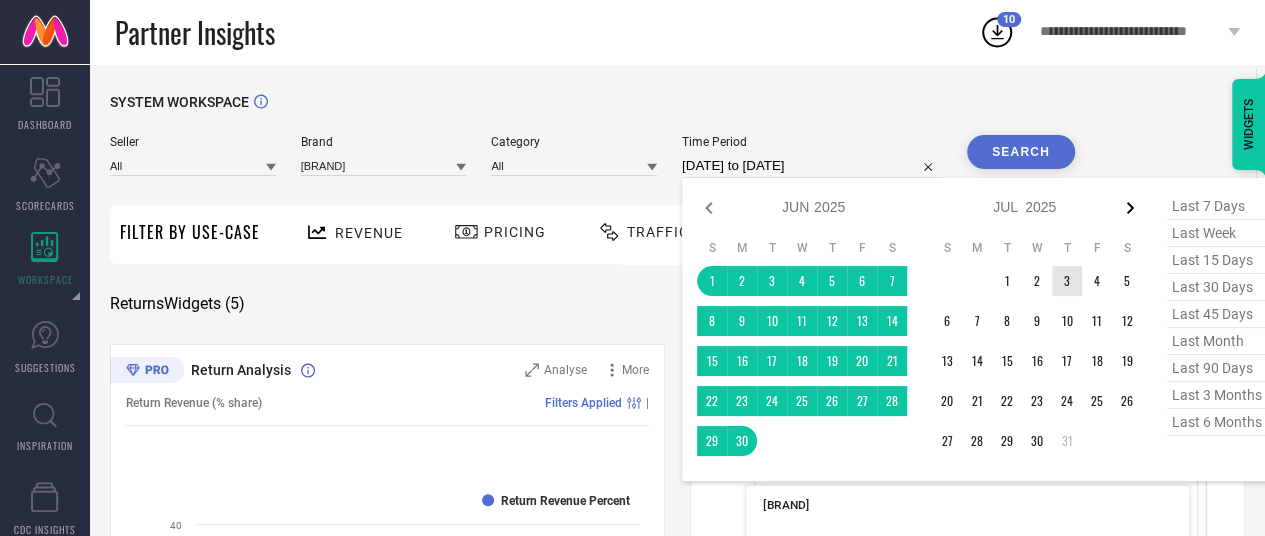 click 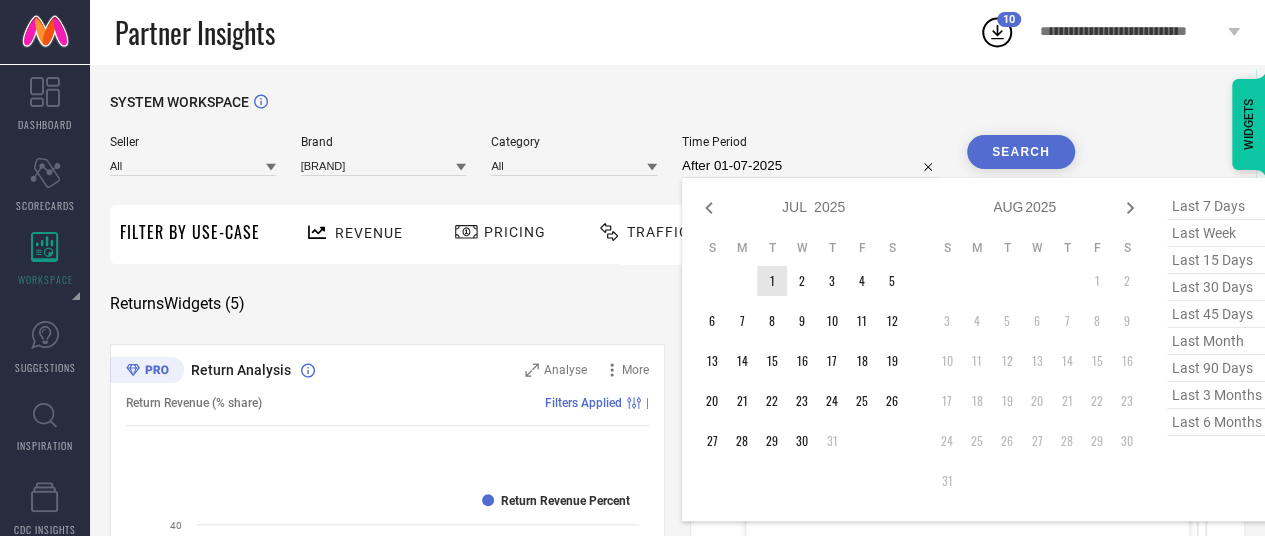 click on "1" at bounding box center [772, 281] 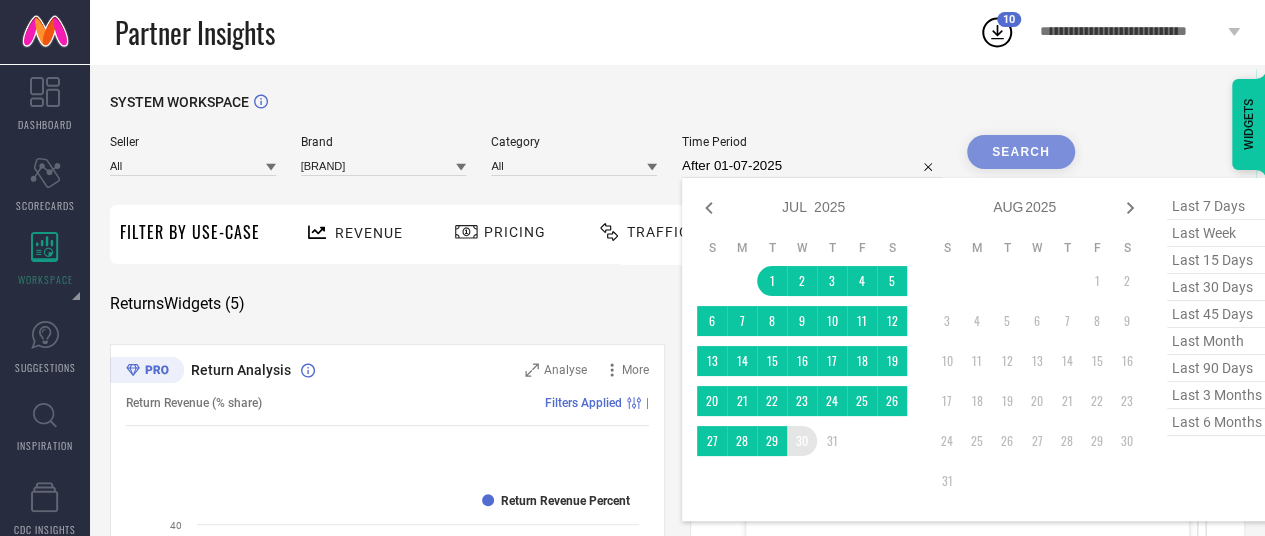 type on "[DATE] to [DATE]" 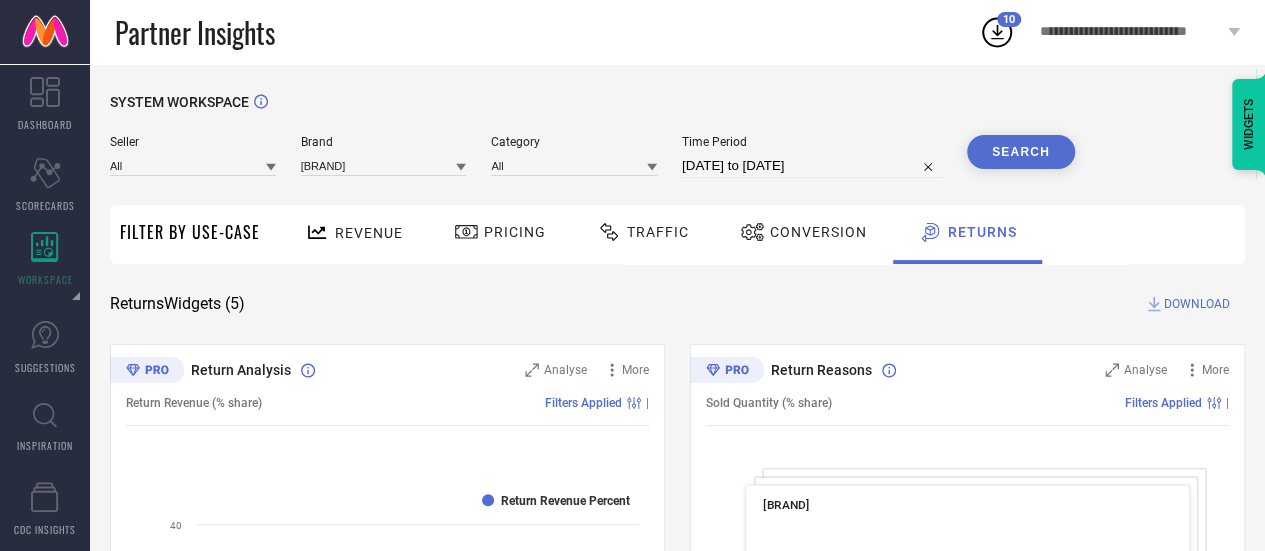 click on "Search" at bounding box center [1021, 152] 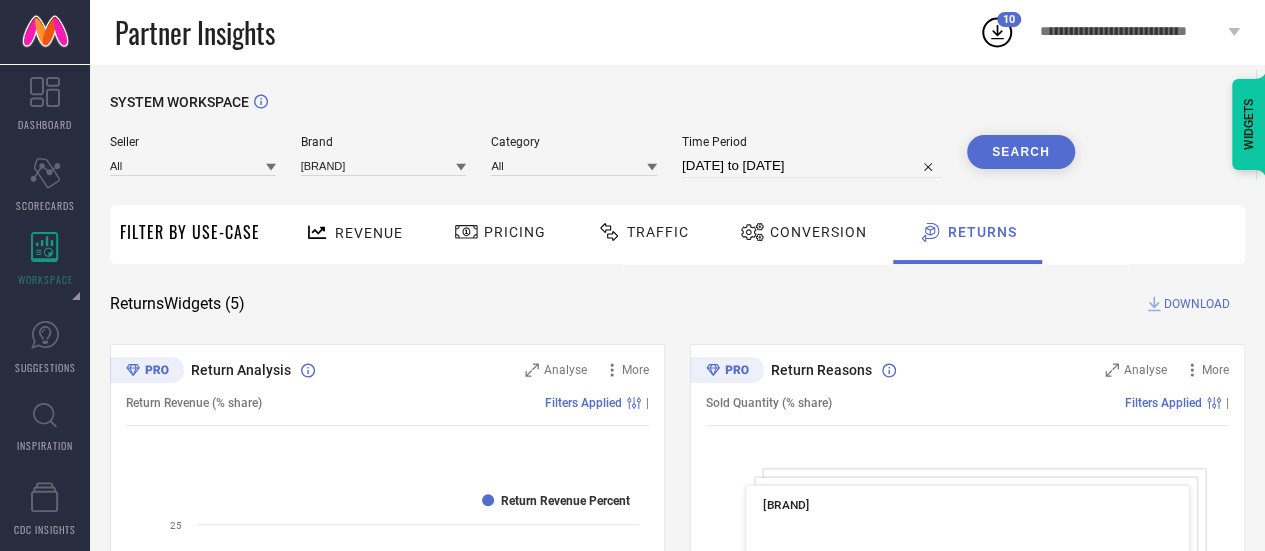 click on "Conversion" at bounding box center [803, 234] 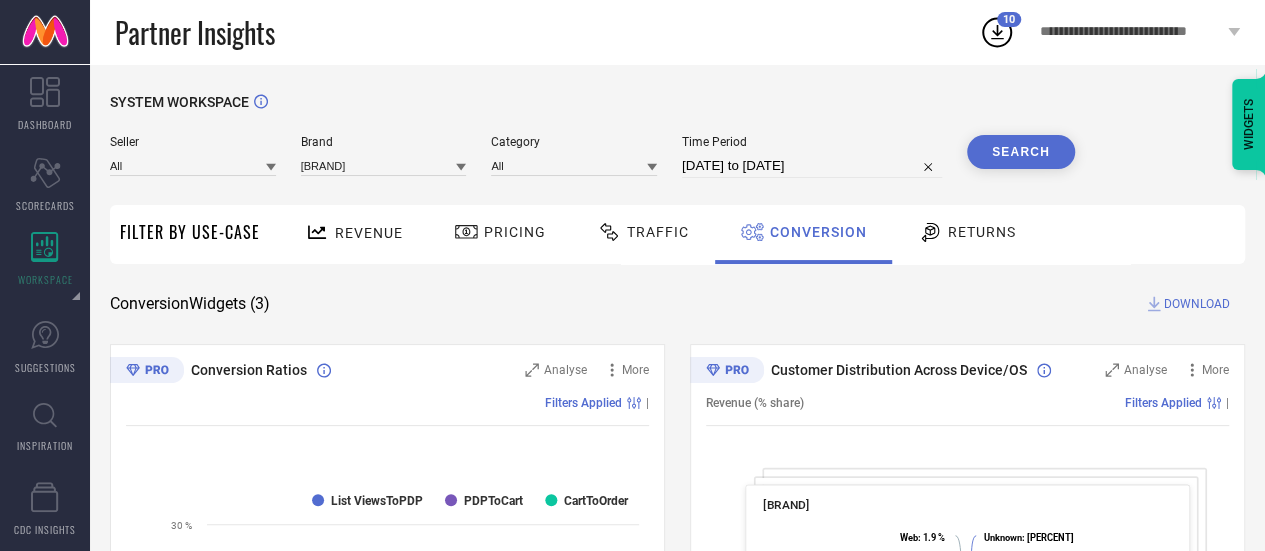 click on "DOWNLOAD" at bounding box center (1197, 304) 